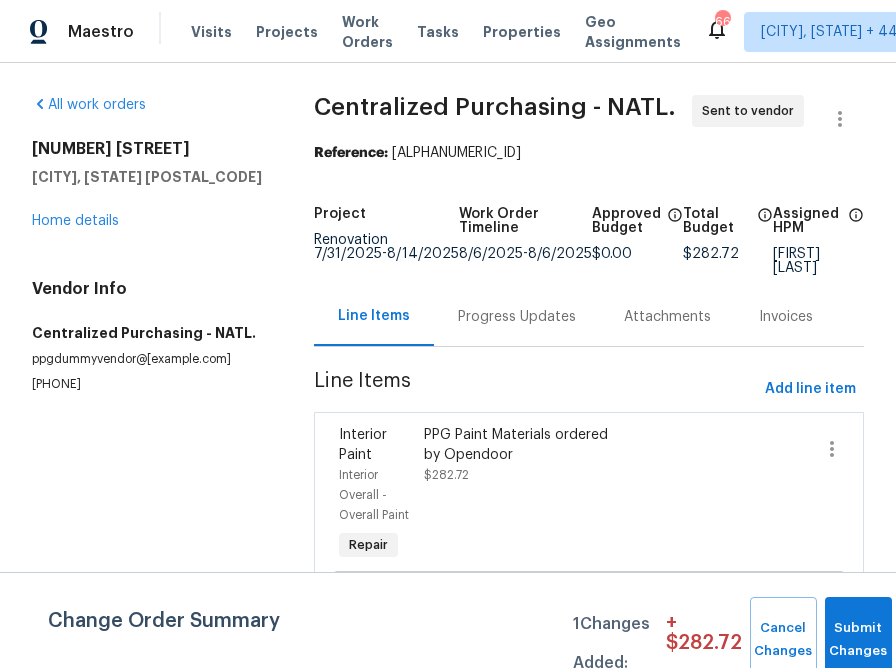 scroll, scrollTop: 0, scrollLeft: 0, axis: both 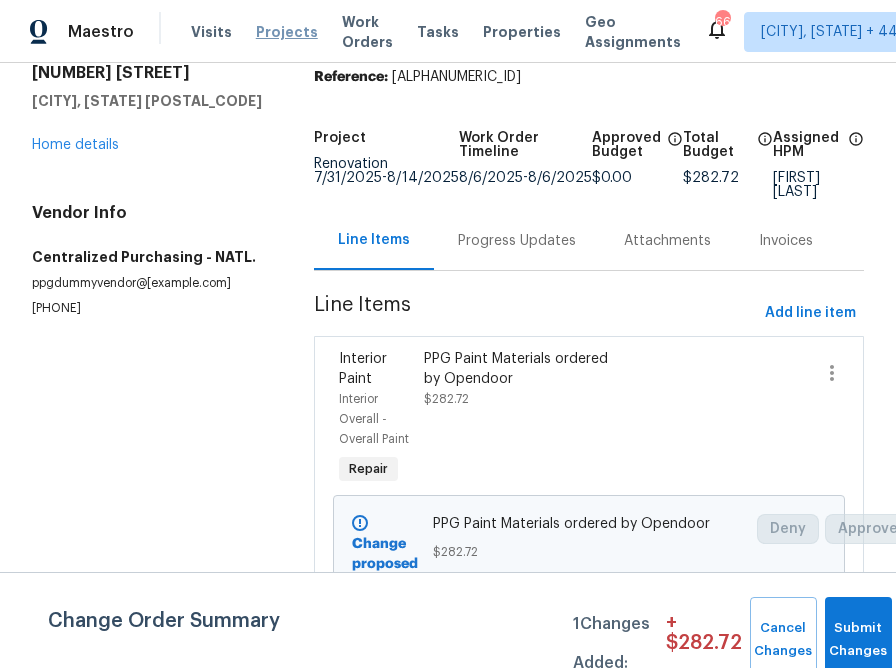 click on "Projects" at bounding box center [287, 32] 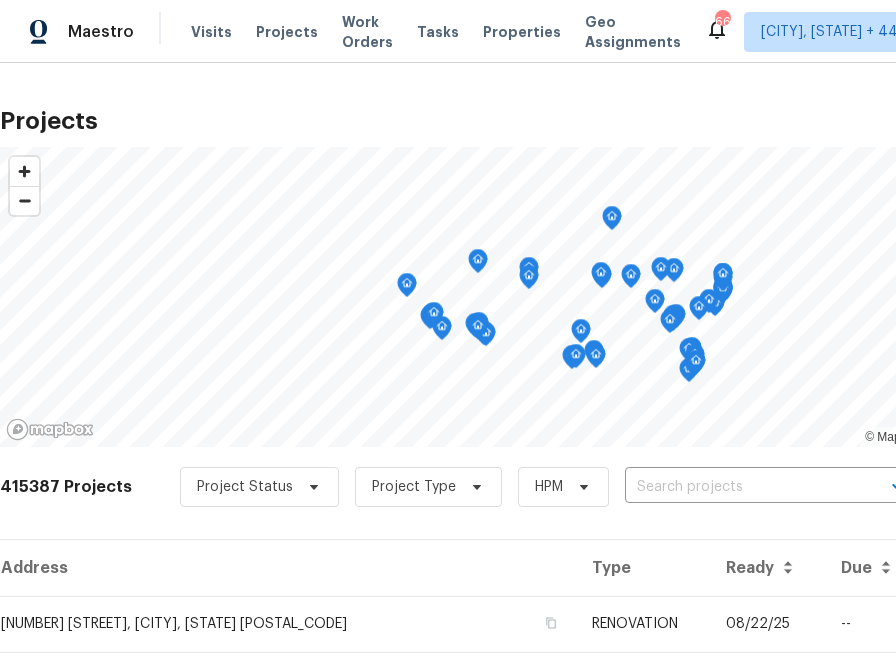 click on "415387 Projects Project Status Project Type HPM ​" at bounding box center (565, 499) 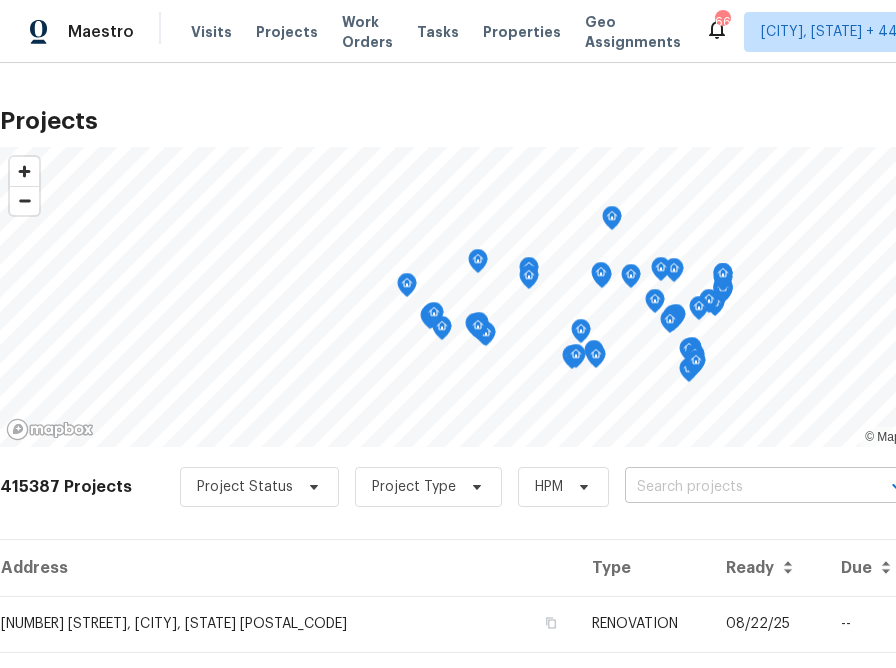 click at bounding box center [739, 487] 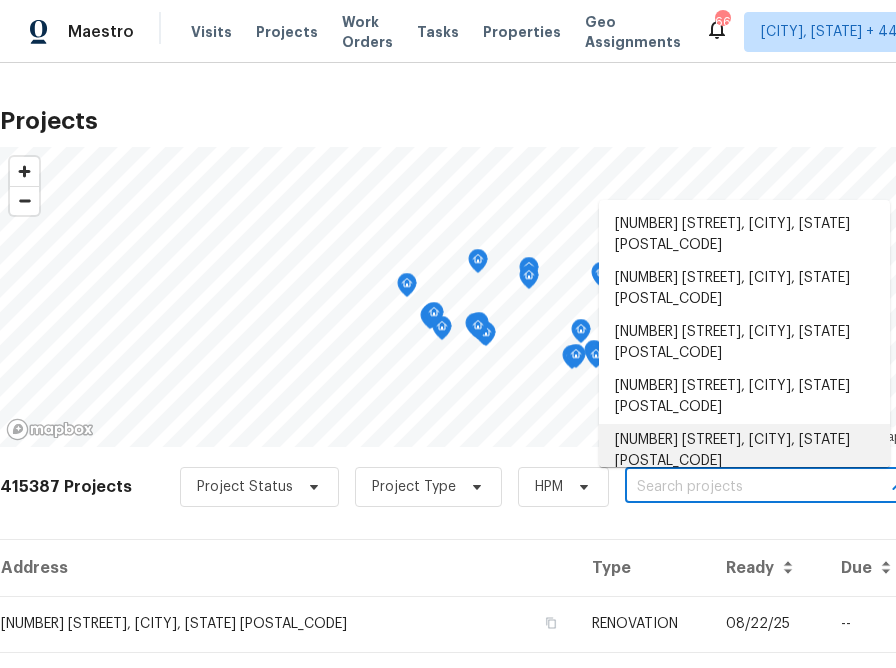 scroll, scrollTop: 11, scrollLeft: 0, axis: vertical 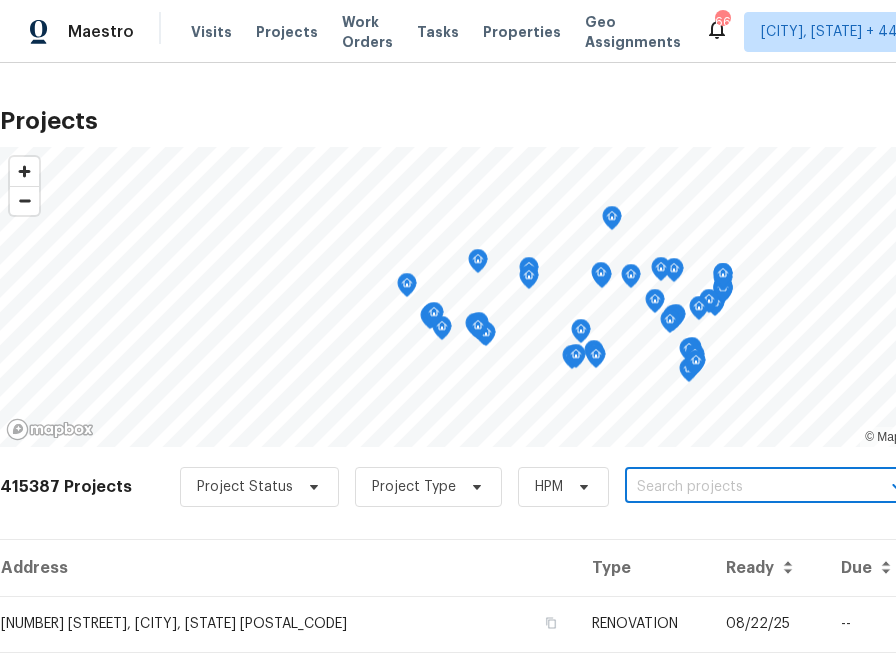 click at bounding box center [739, 487] 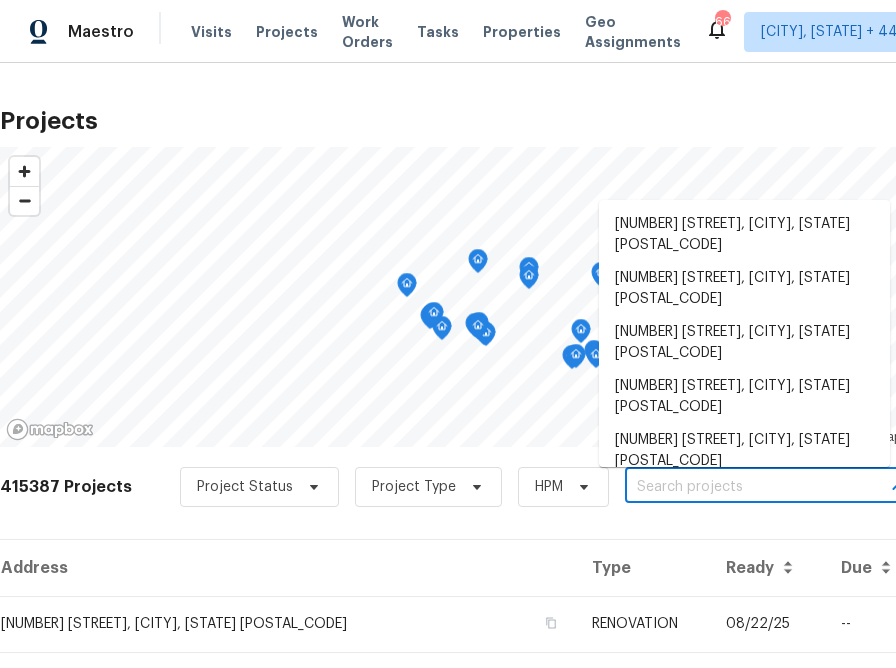 click at bounding box center (739, 487) 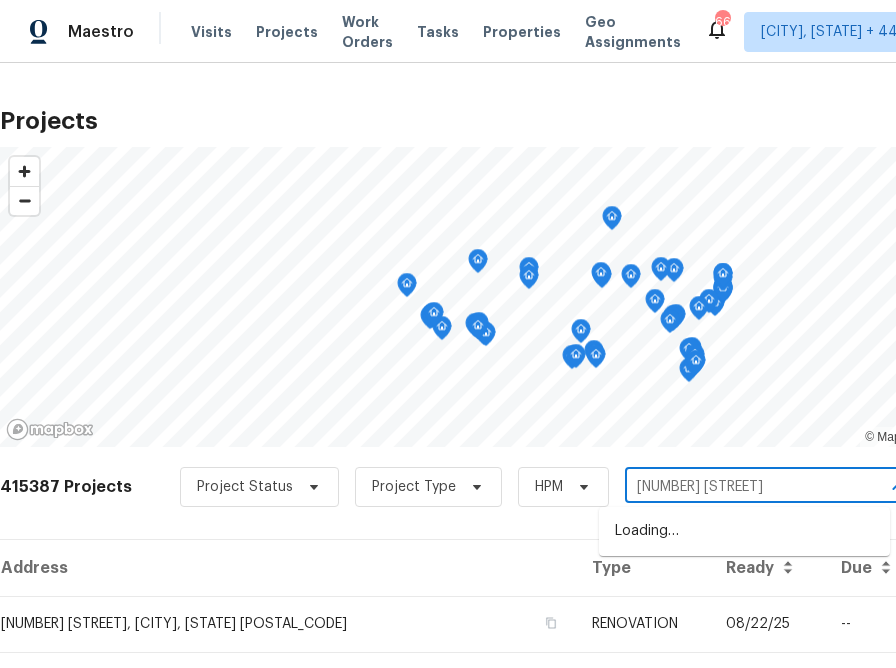 type on "[NUMBER] [STREET]" 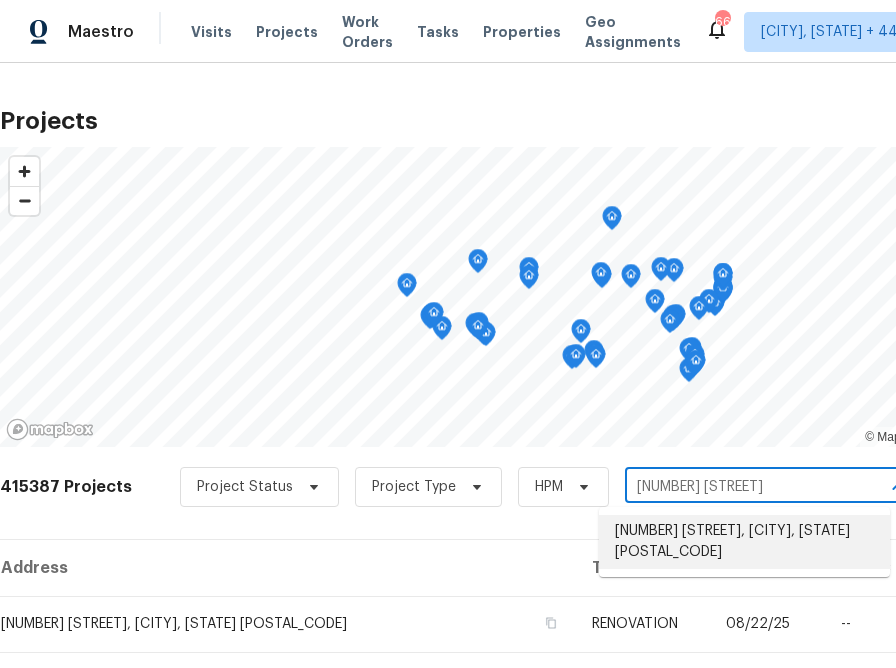click on "[NUMBER] [STREET], [CITY], [STATE] [POSTAL_CODE]" at bounding box center (744, 542) 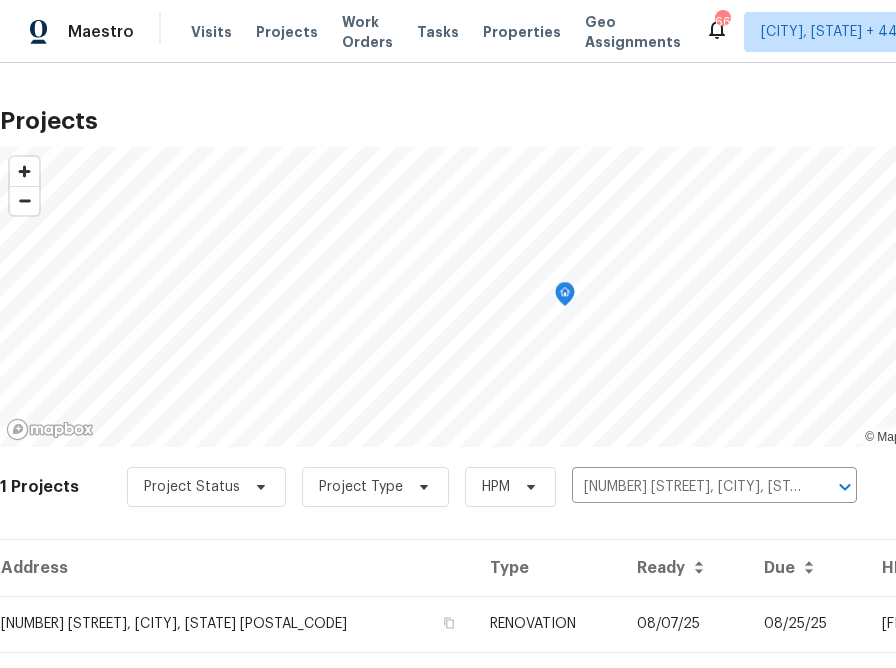 scroll, scrollTop: 48, scrollLeft: 0, axis: vertical 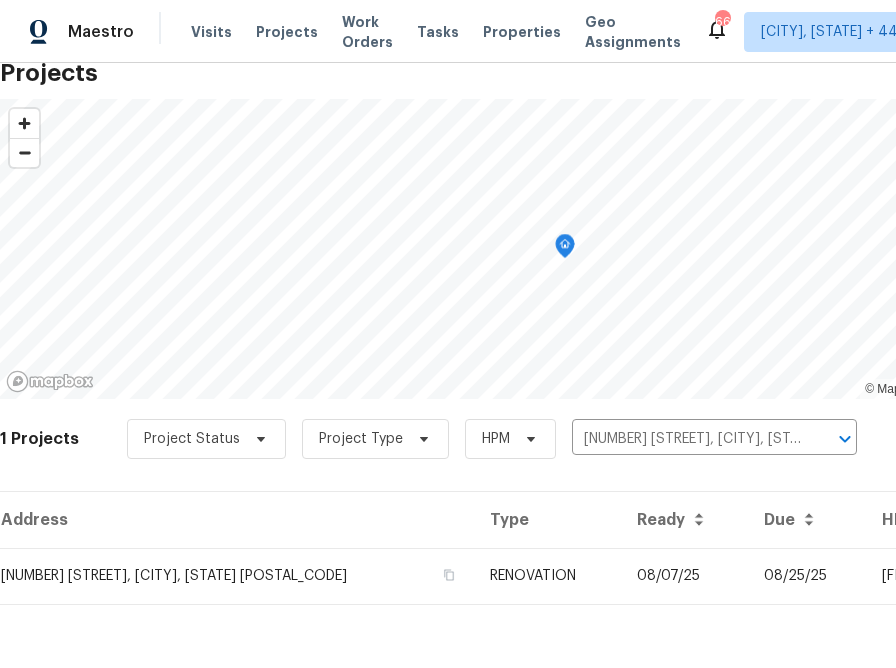 click on "[NUMBER] [STREET], [CITY], [STATE] [POSTAL_CODE]" at bounding box center (237, 576) 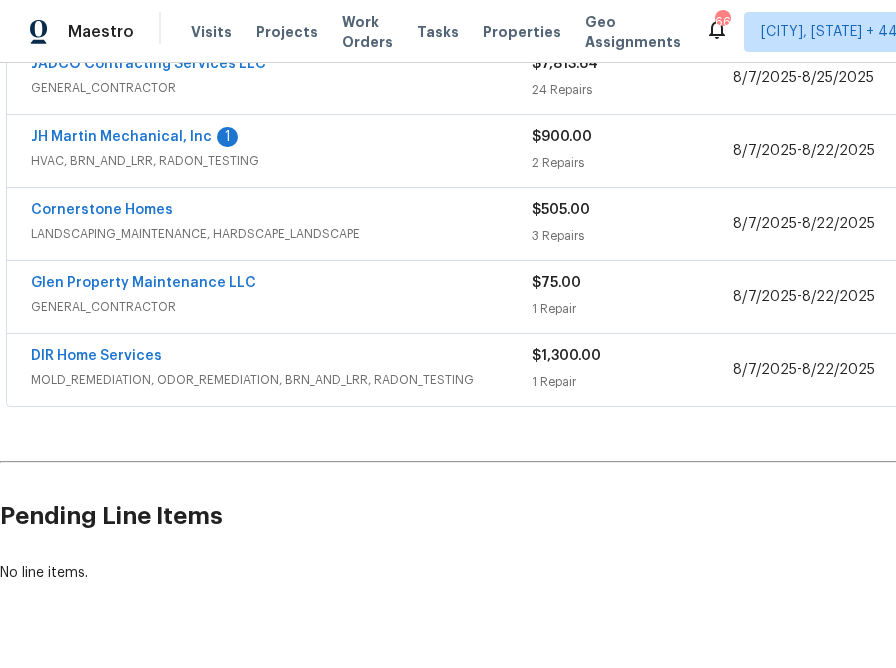scroll, scrollTop: 478, scrollLeft: 234, axis: both 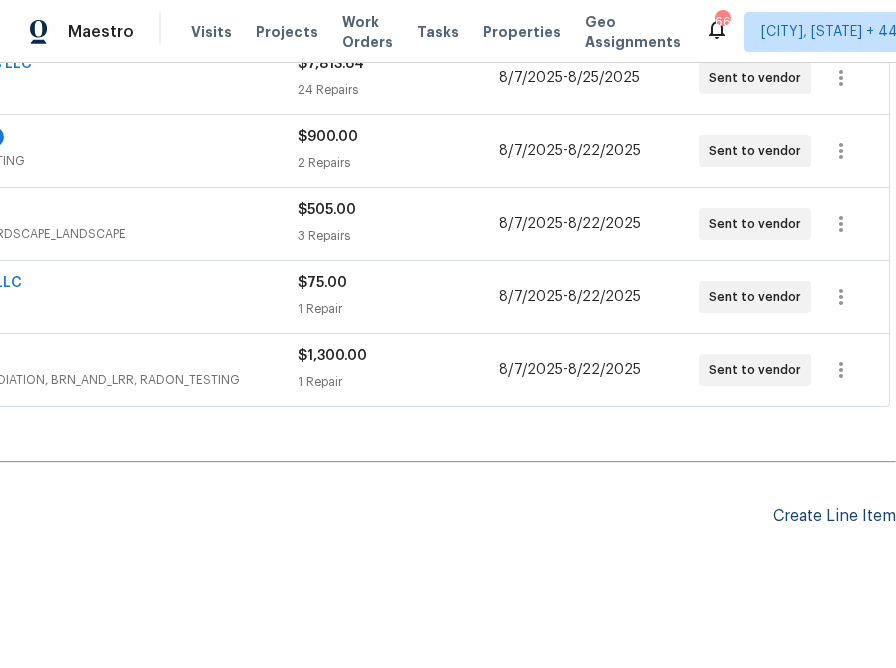 click on "Create Line Item" at bounding box center [834, 516] 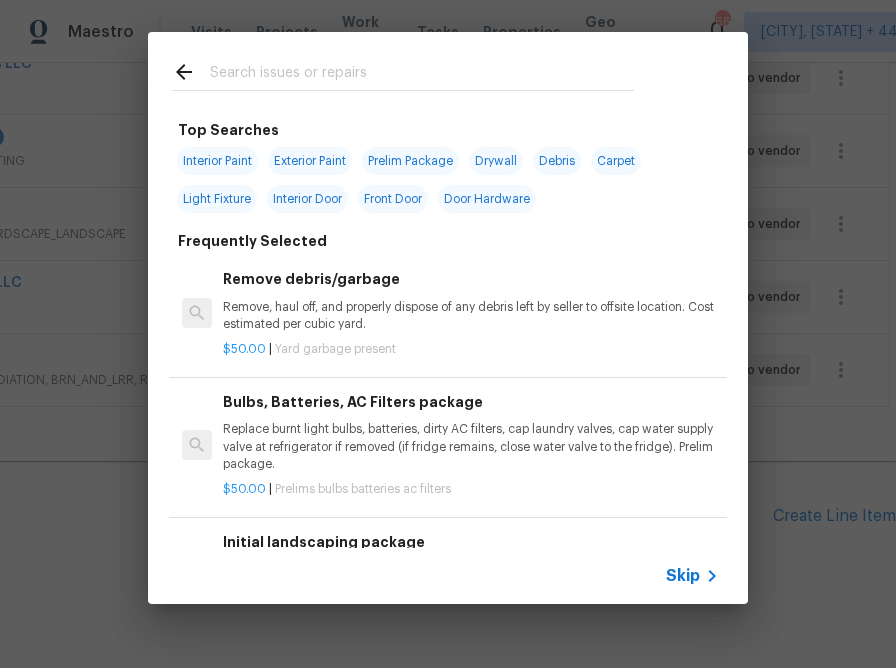 click 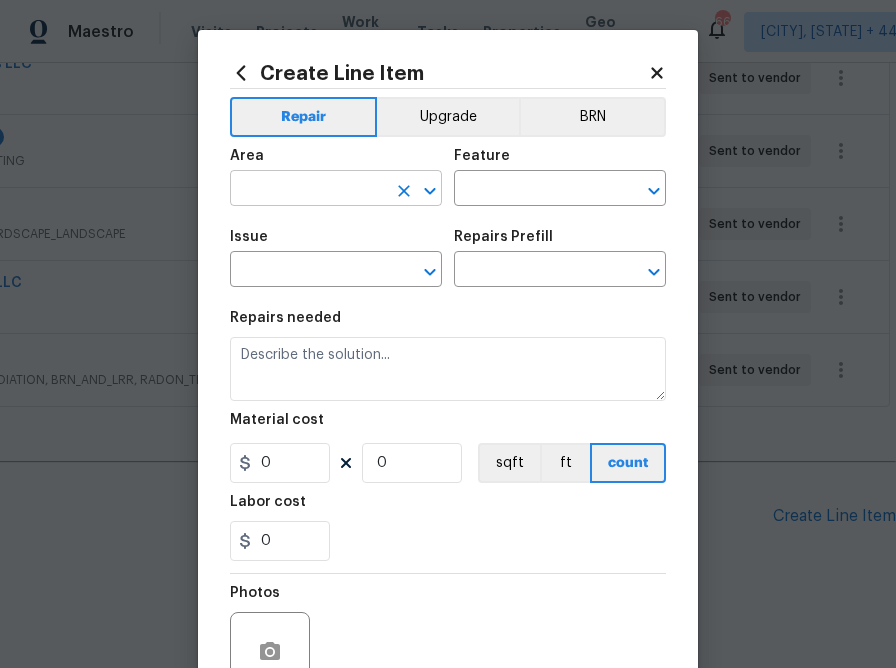 click at bounding box center [308, 190] 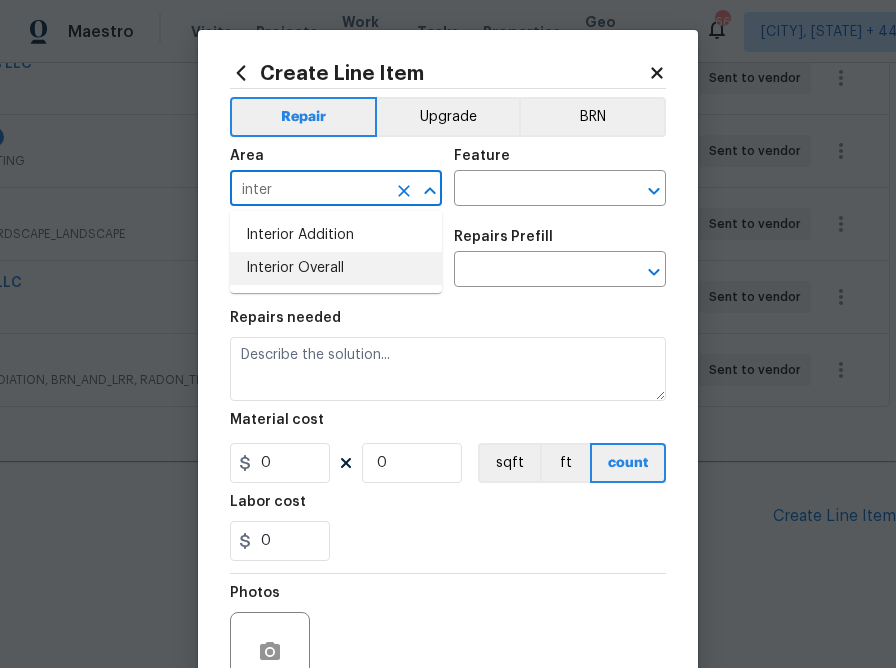 click on "Interior Overall" at bounding box center (336, 268) 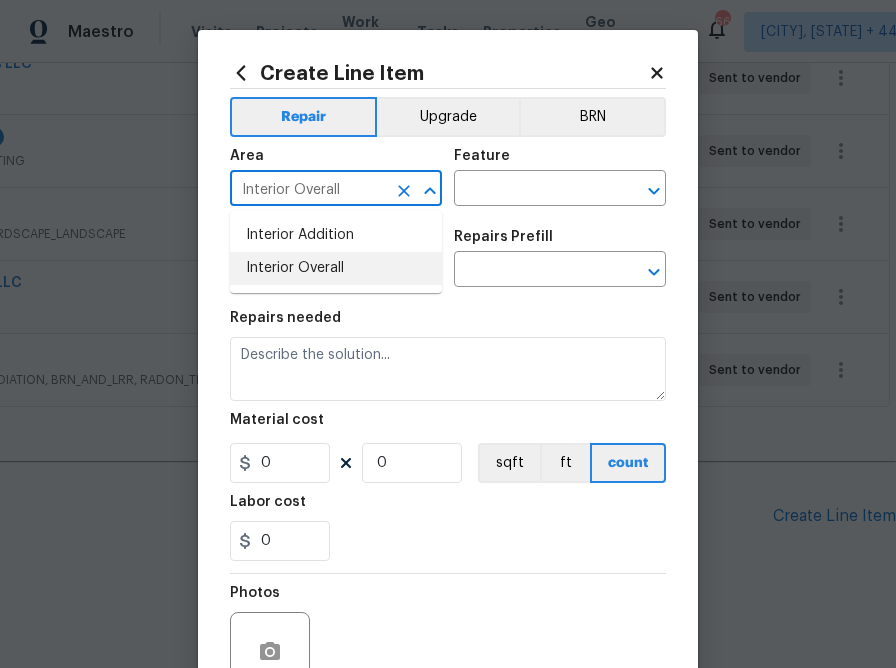 type on "Interior Overall" 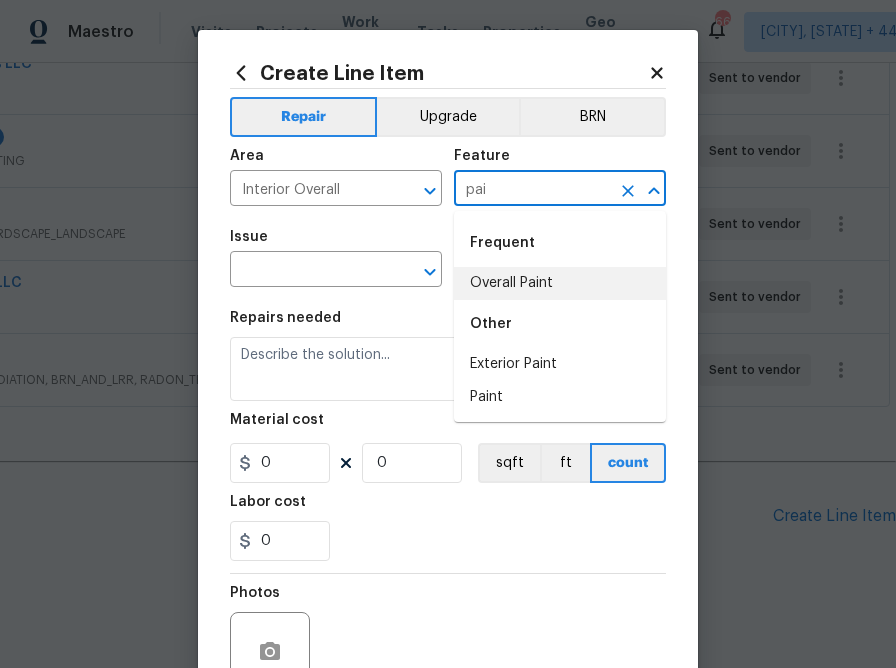 click on "Overall Paint" at bounding box center (560, 283) 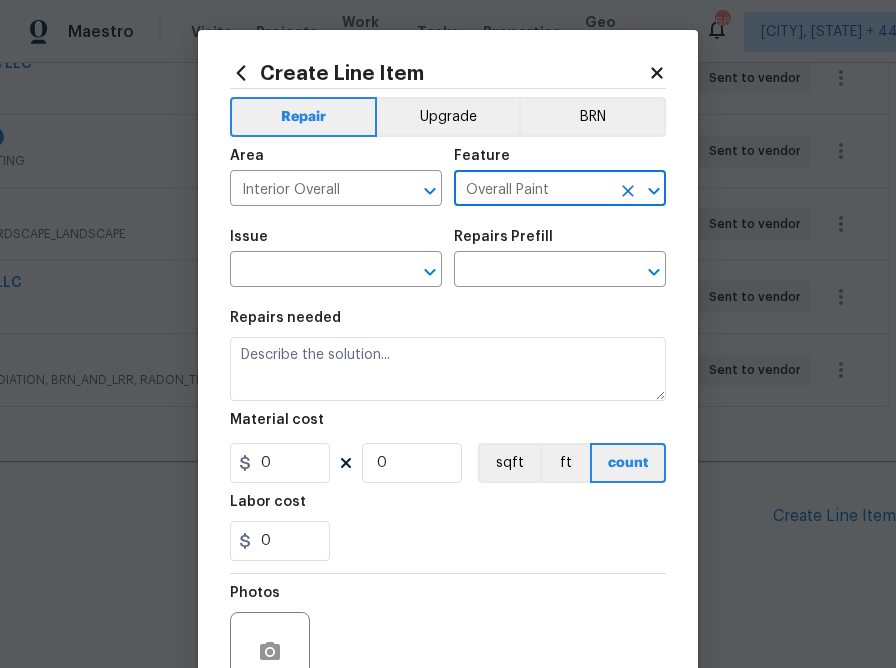 type on "Overall Paint" 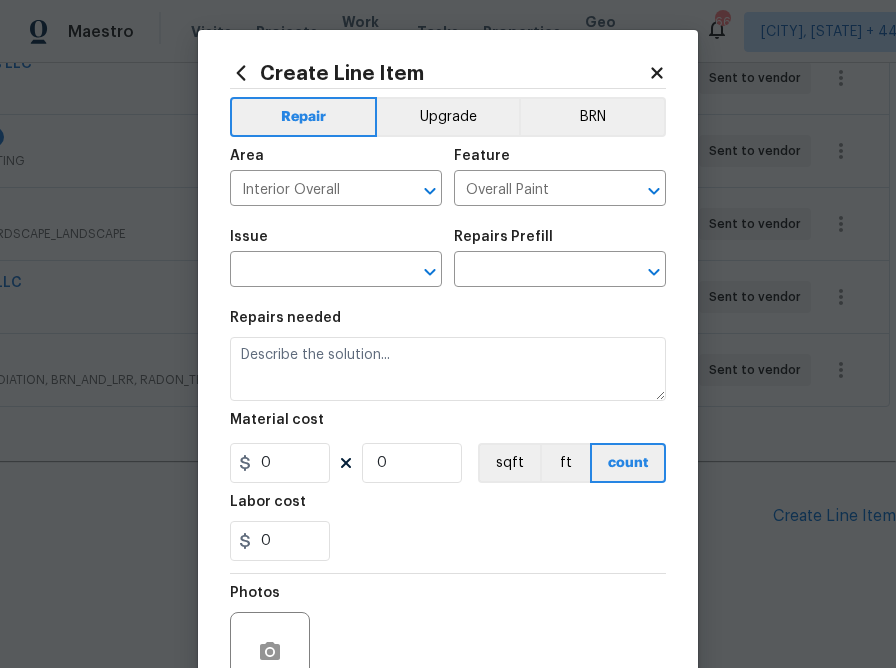 click on "Issue" at bounding box center (336, 243) 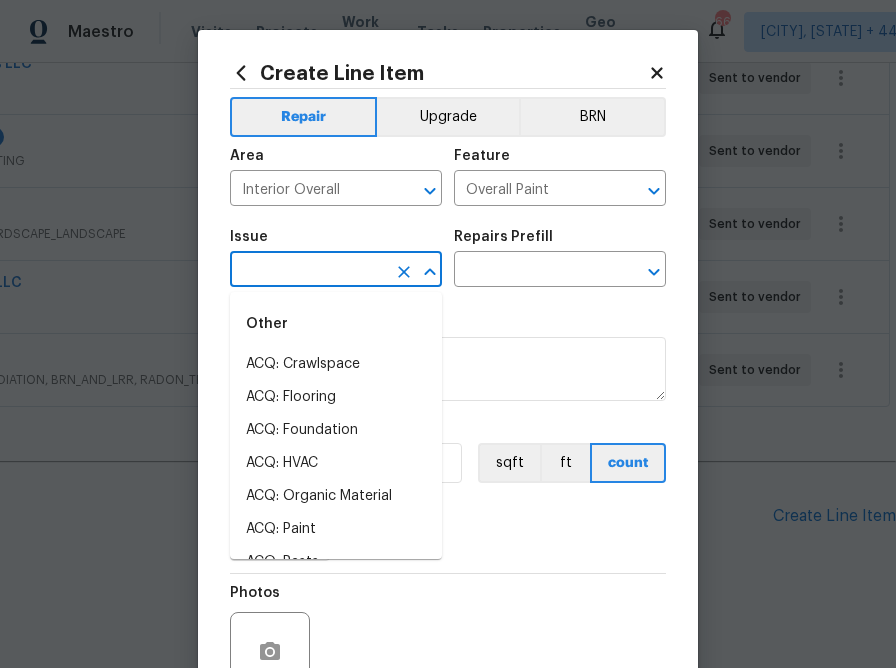 click at bounding box center (308, 271) 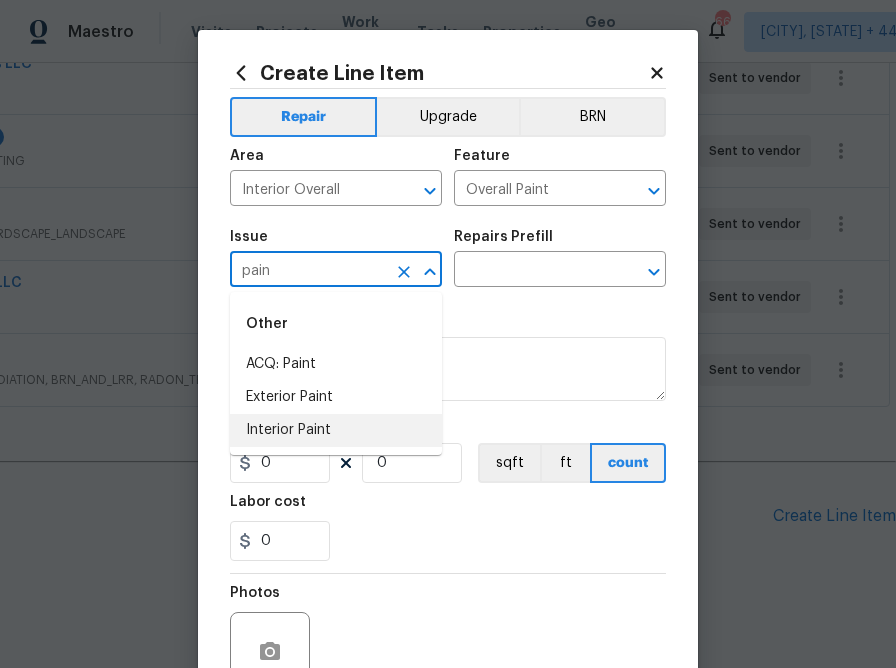 click on "Interior Paint" at bounding box center [336, 430] 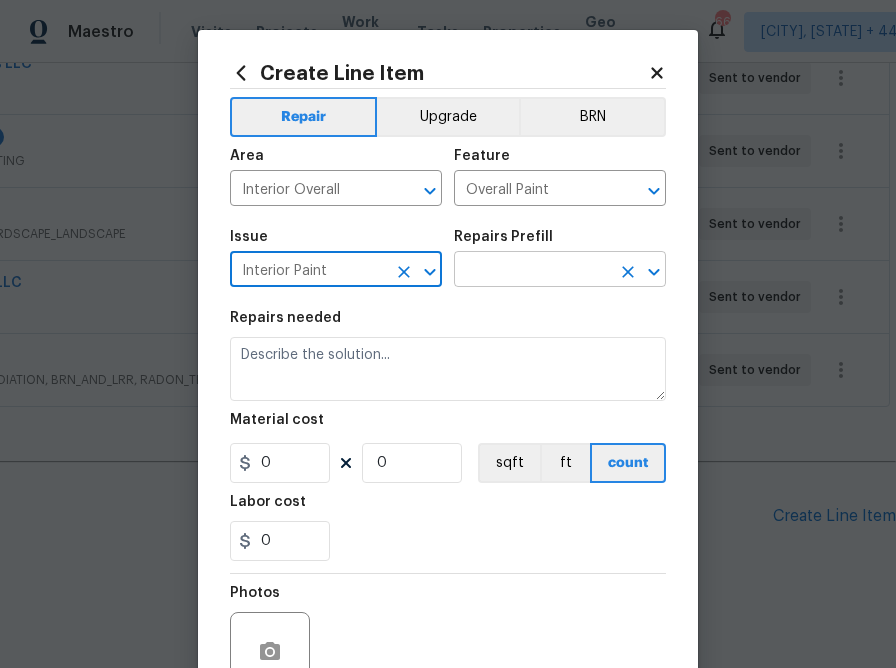 type on "Interior Paint" 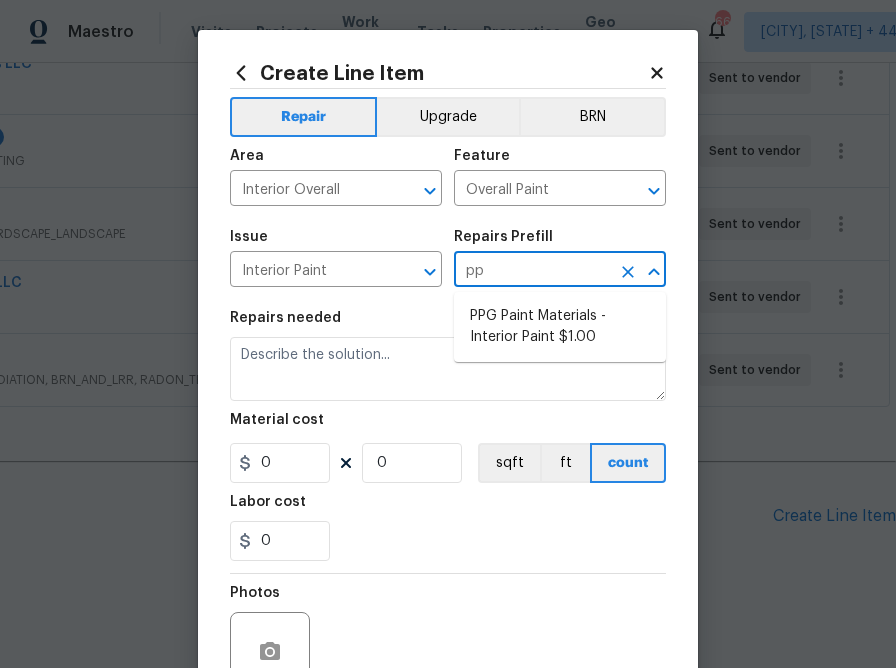 type on "ppg" 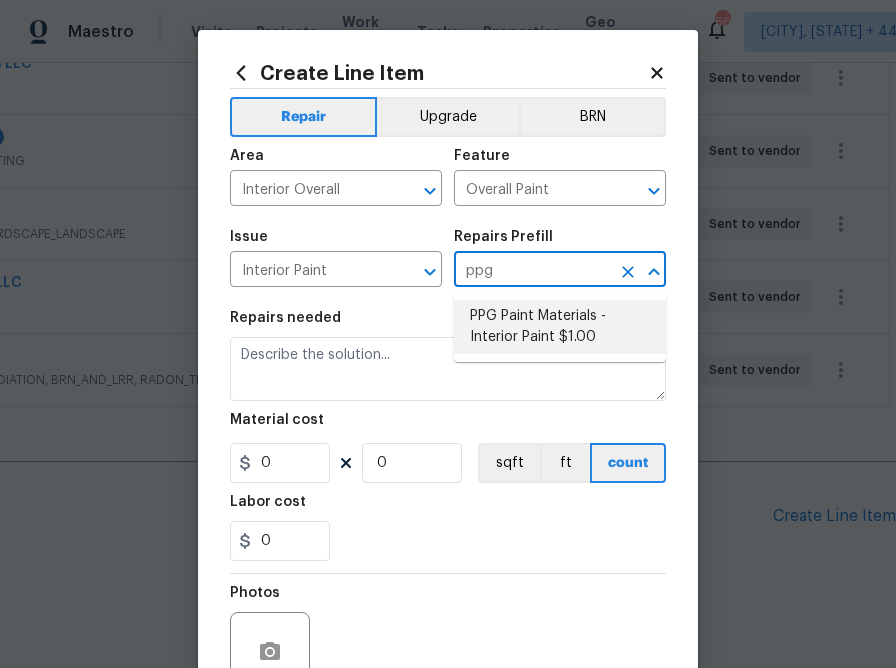 click on "PPG Paint Materials - Interior Paint $1.00" at bounding box center (560, 327) 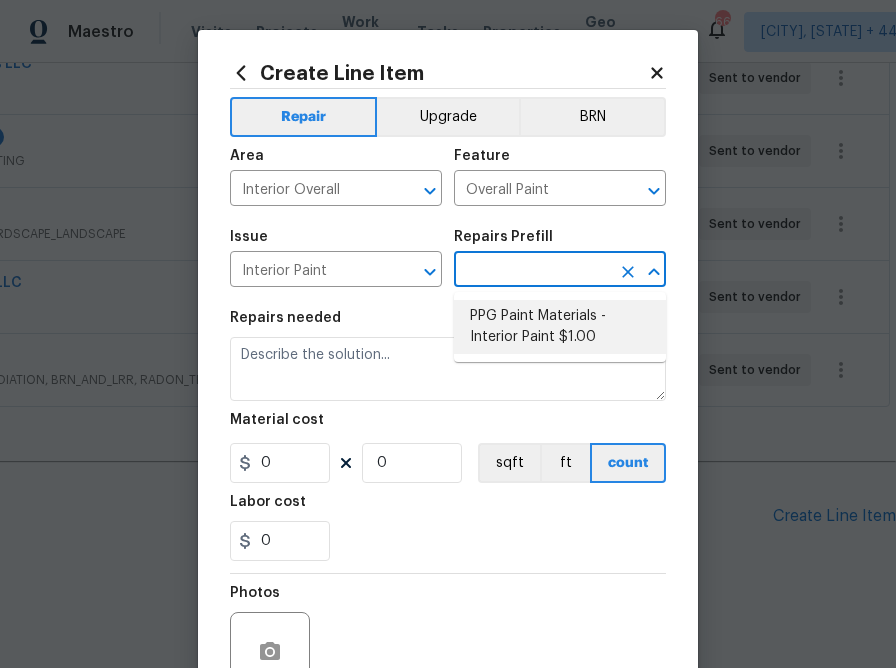 type on "PPG Paint Materials - Interior Paint $1.00" 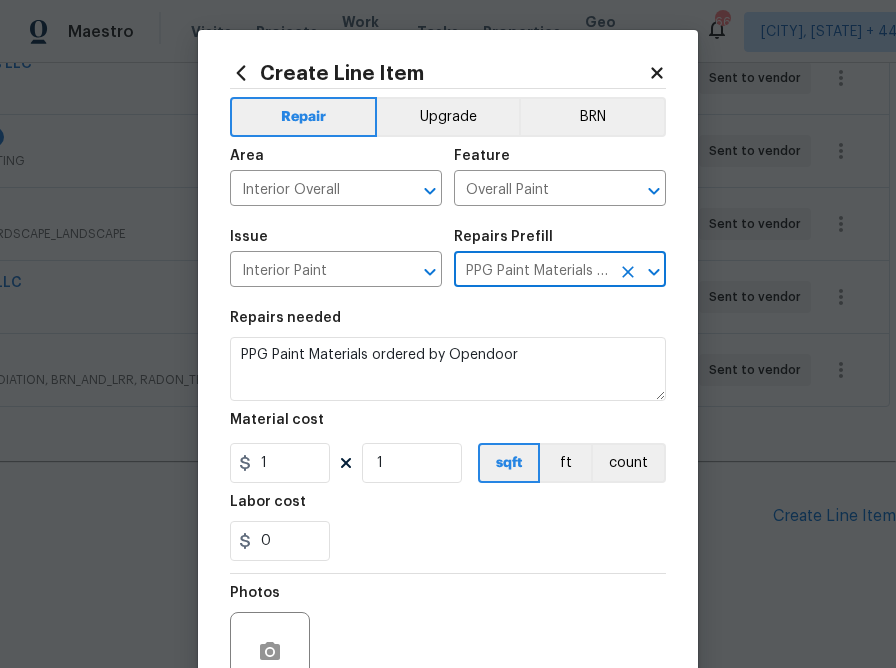 type on "PPG Paint Materials - Interior Paint $1.00" 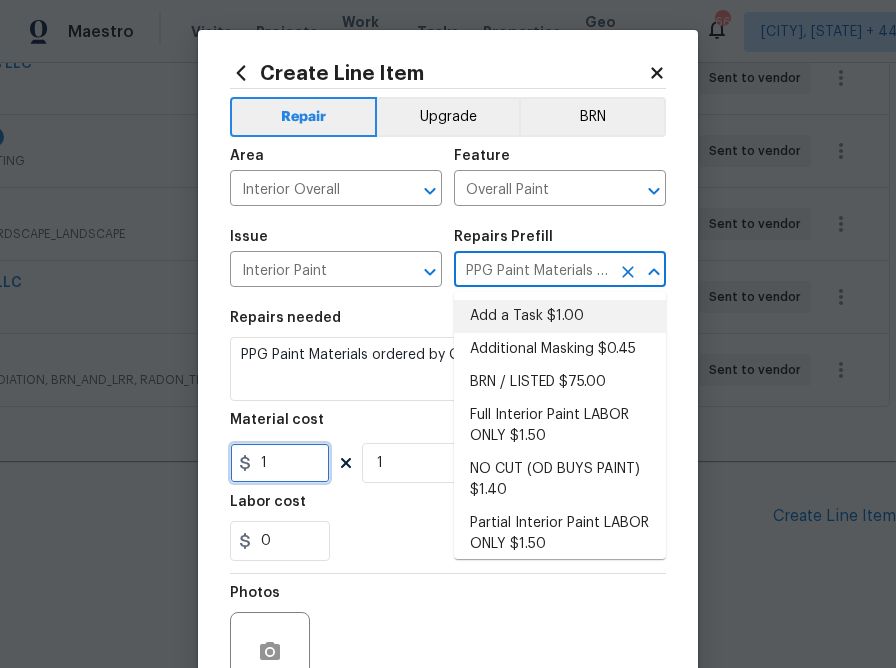 click on "1" at bounding box center [280, 463] 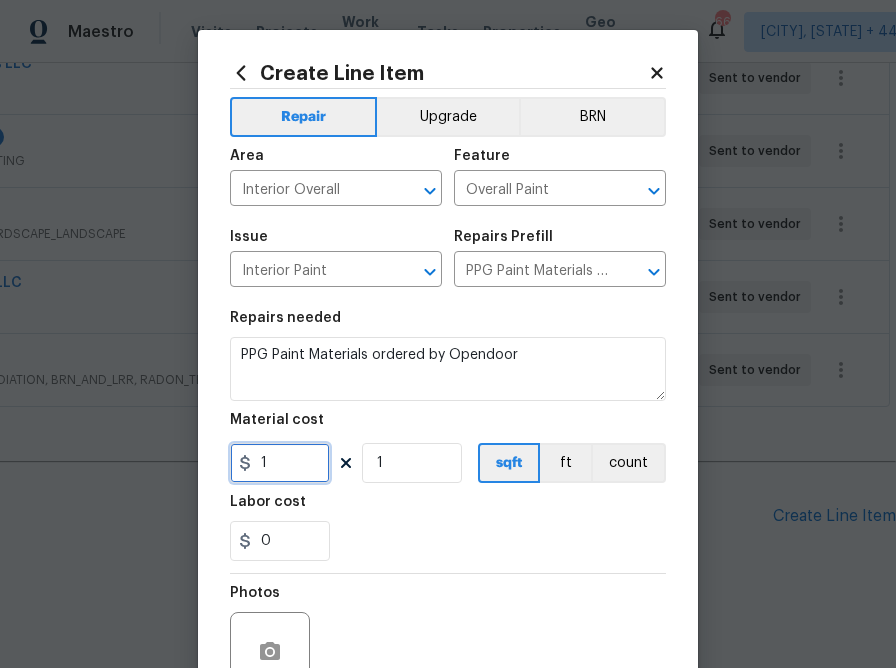 click on "1" at bounding box center (280, 463) 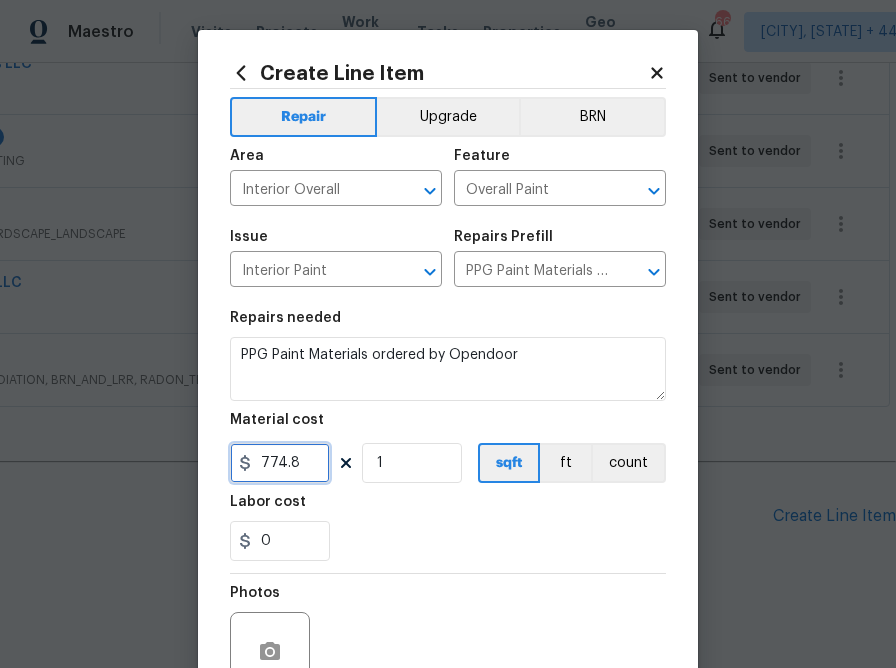 scroll, scrollTop: 194, scrollLeft: 0, axis: vertical 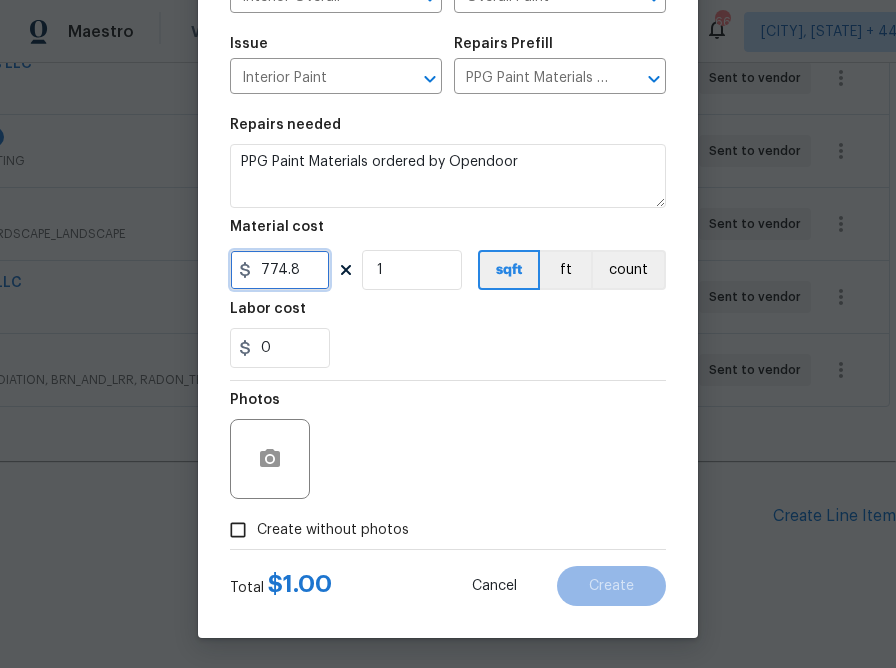 type on "774.8" 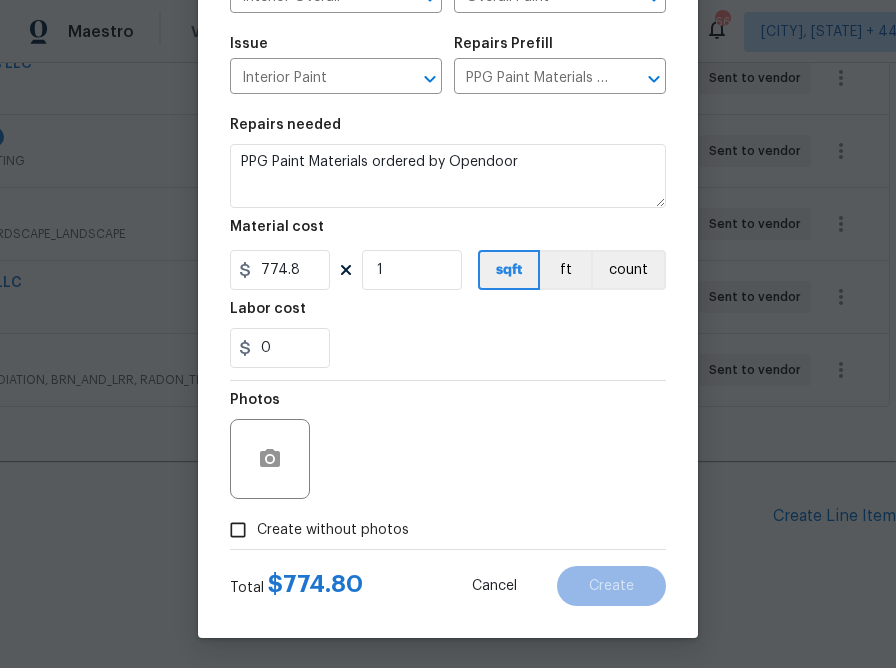 click on "Create without photos" at bounding box center (314, 530) 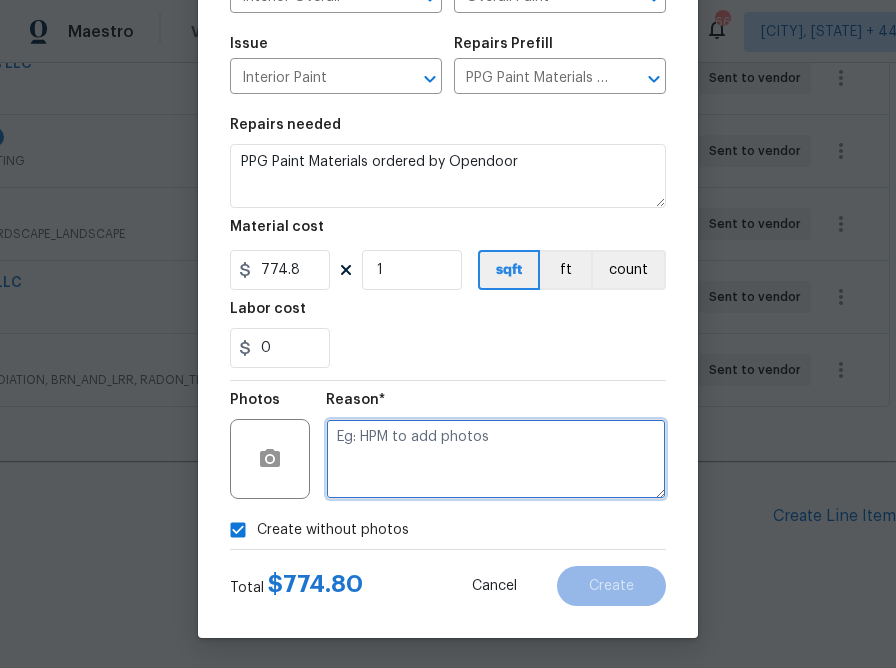 click at bounding box center (496, 459) 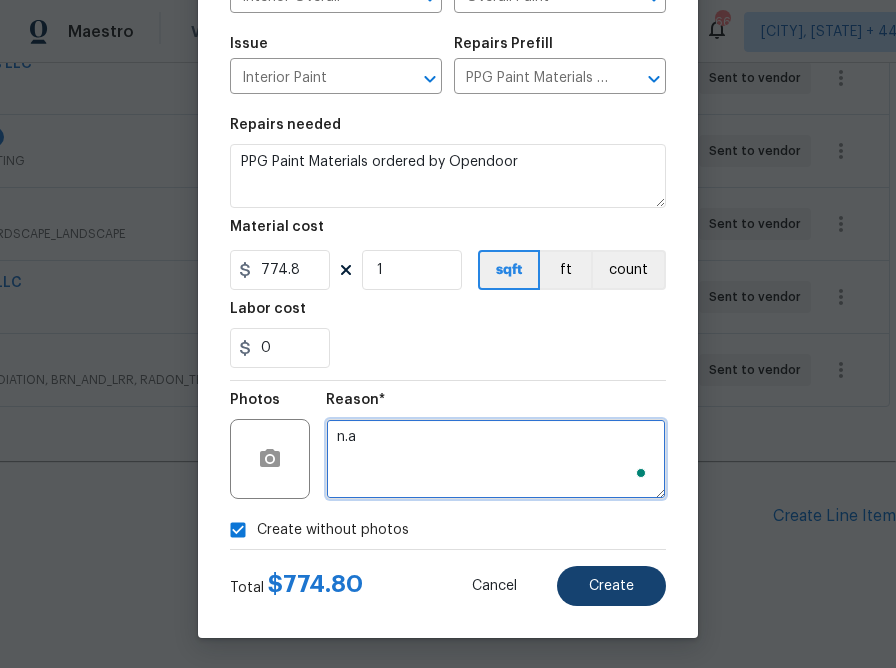 type on "n.a" 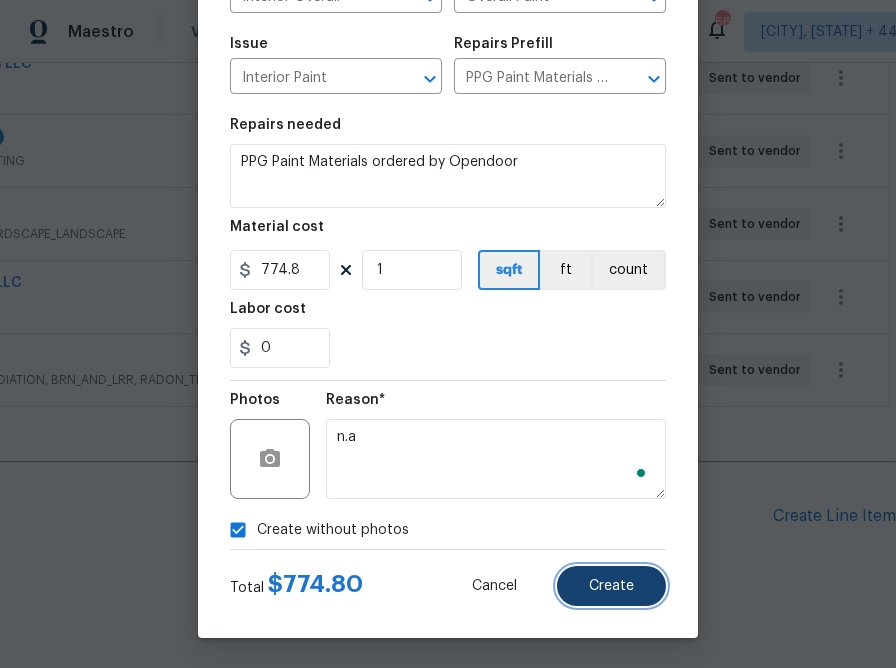 click on "Create" at bounding box center (611, 586) 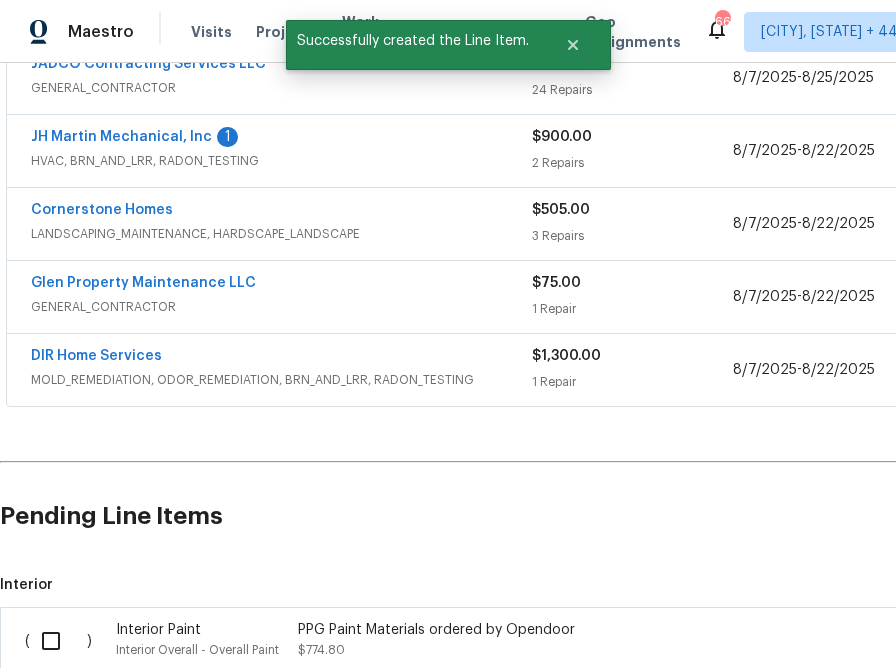 scroll, scrollTop: 757, scrollLeft: 0, axis: vertical 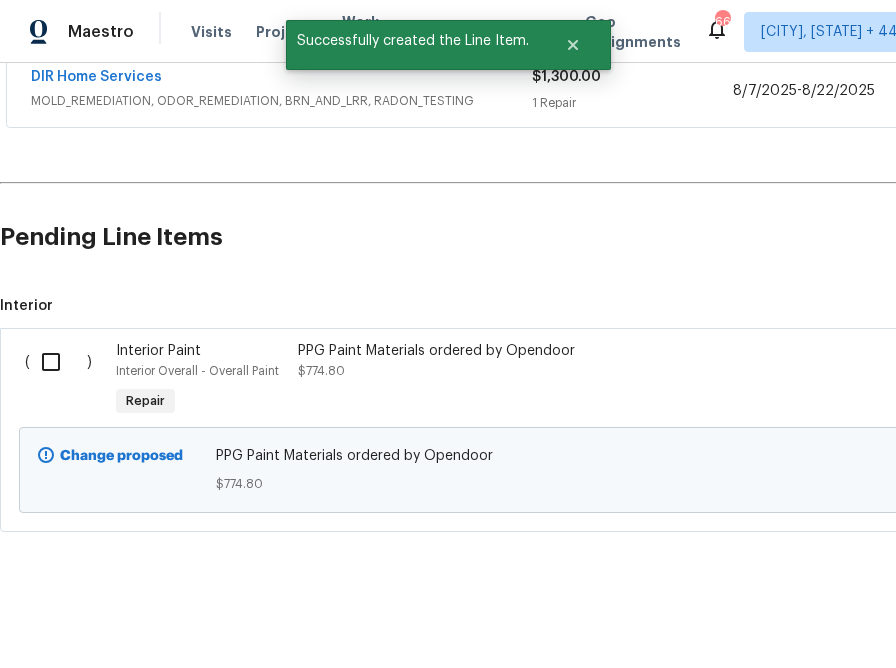 click at bounding box center [58, 362] 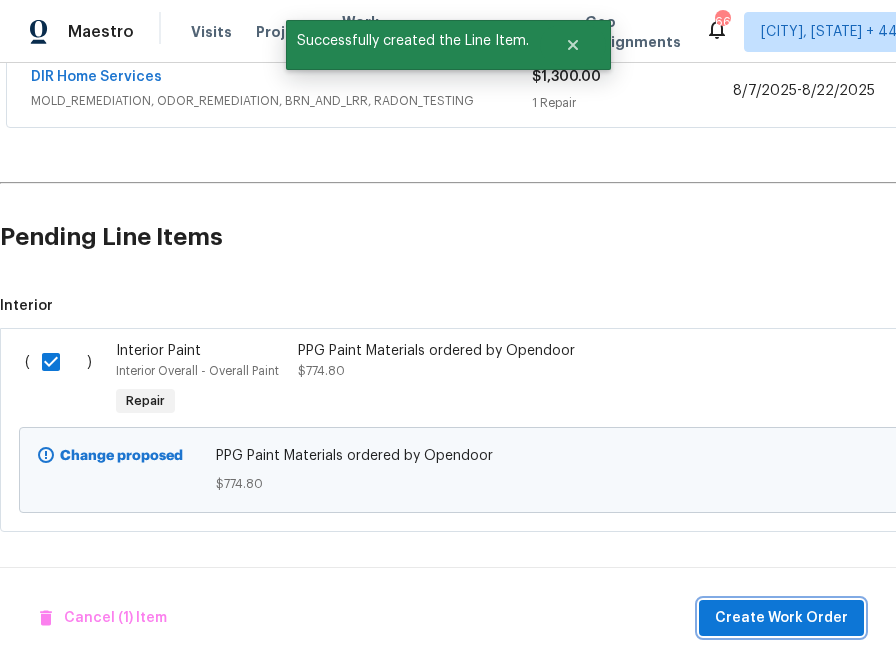 click on "Create Work Order" at bounding box center (781, 618) 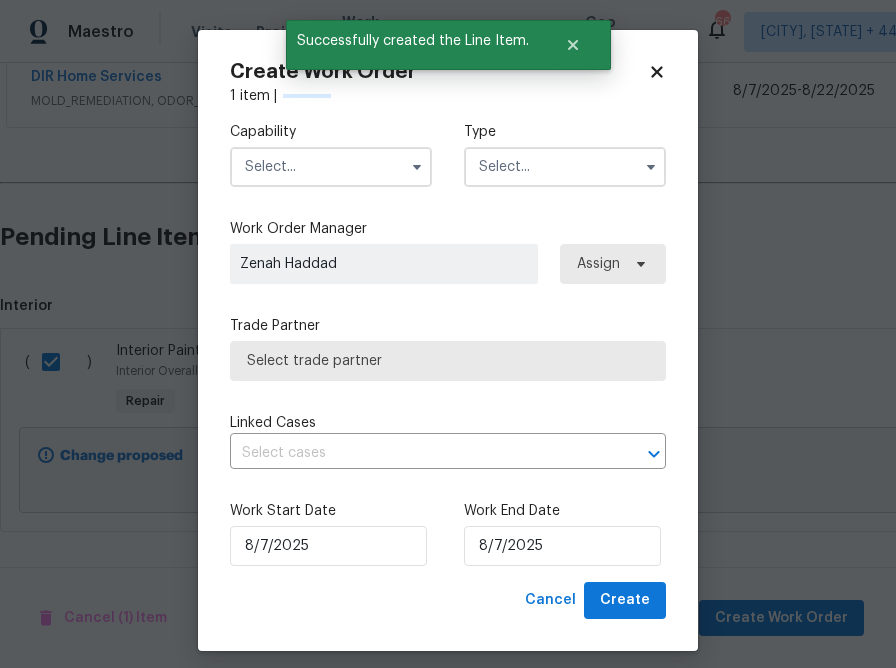 checkbox on "false" 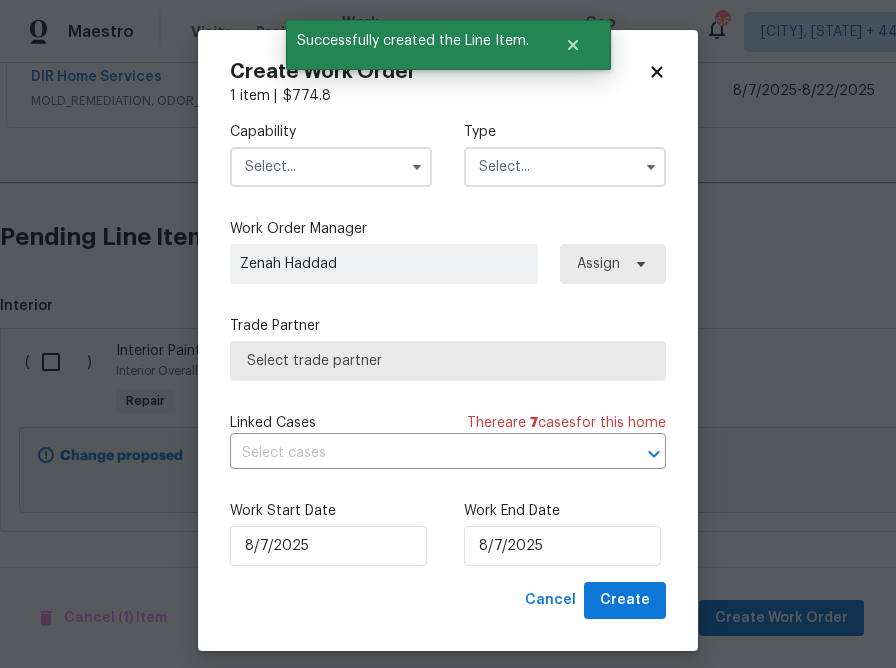 click at bounding box center [331, 167] 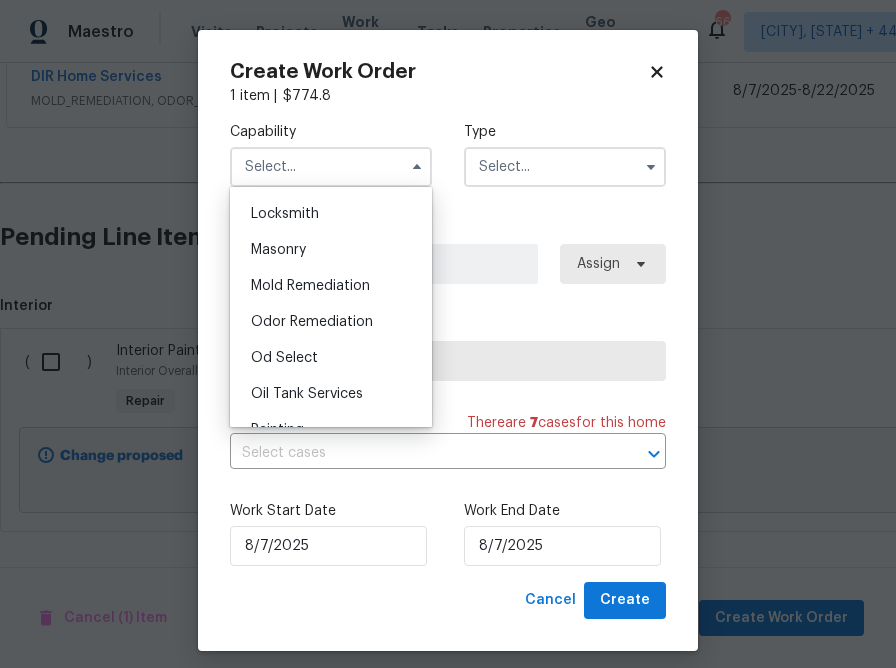 scroll, scrollTop: 1646, scrollLeft: 0, axis: vertical 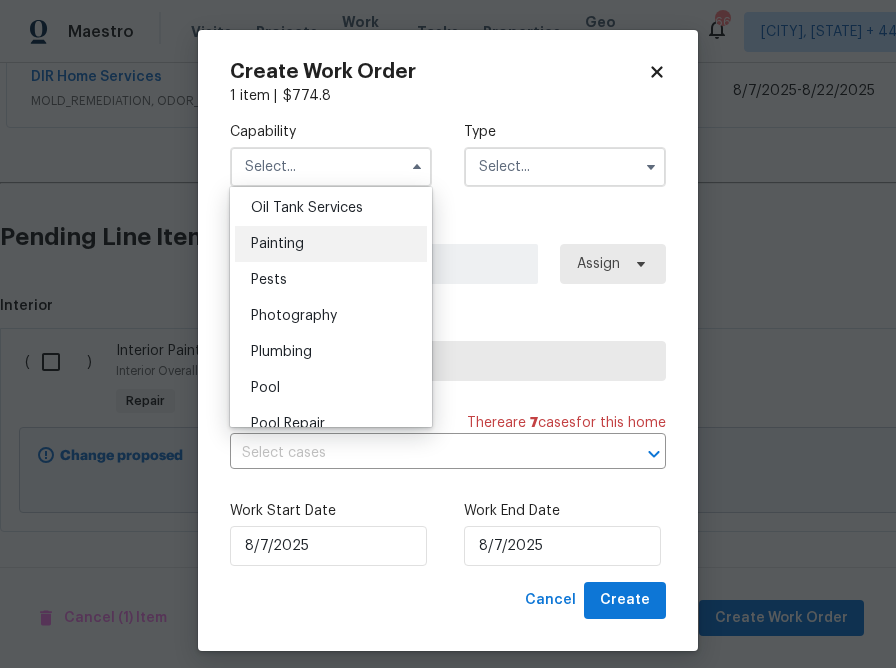 click on "Painting" at bounding box center [331, 244] 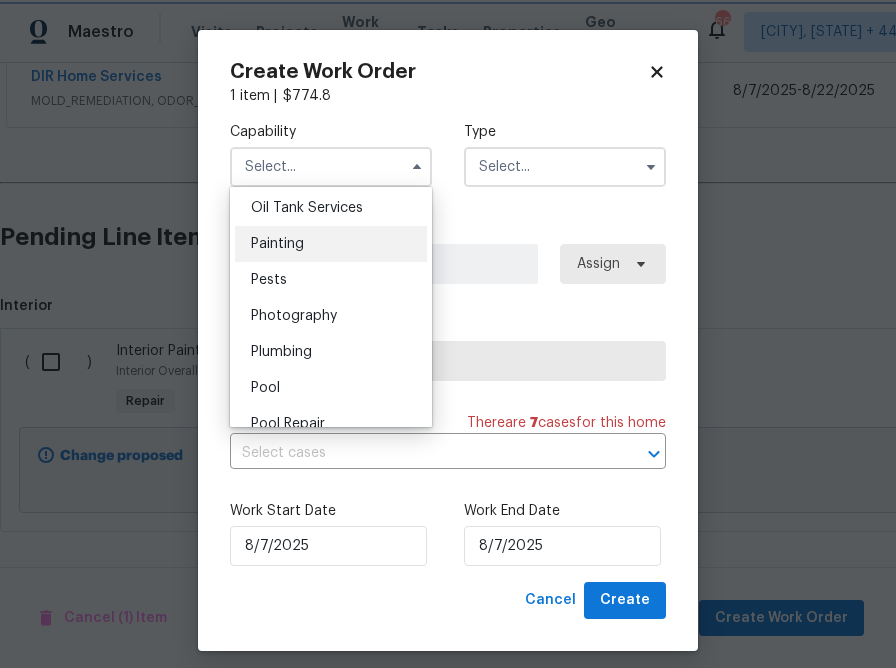 type on "Painting" 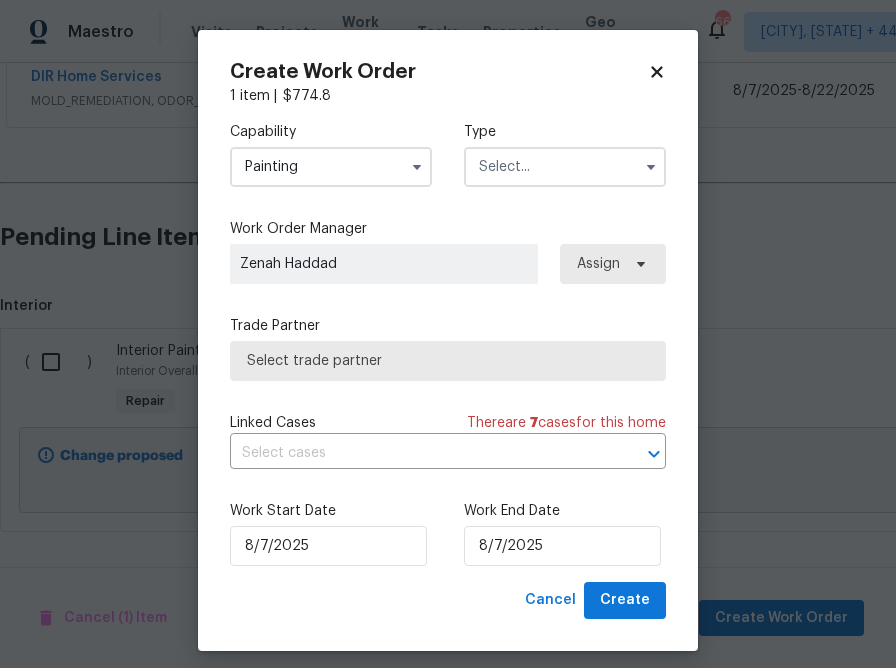 click at bounding box center [565, 167] 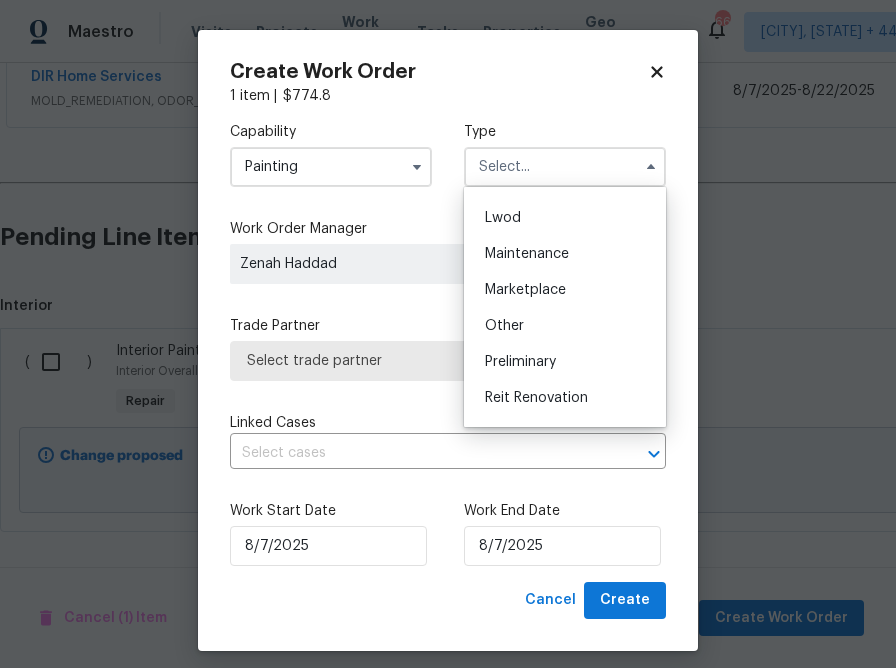 scroll, scrollTop: 454, scrollLeft: 0, axis: vertical 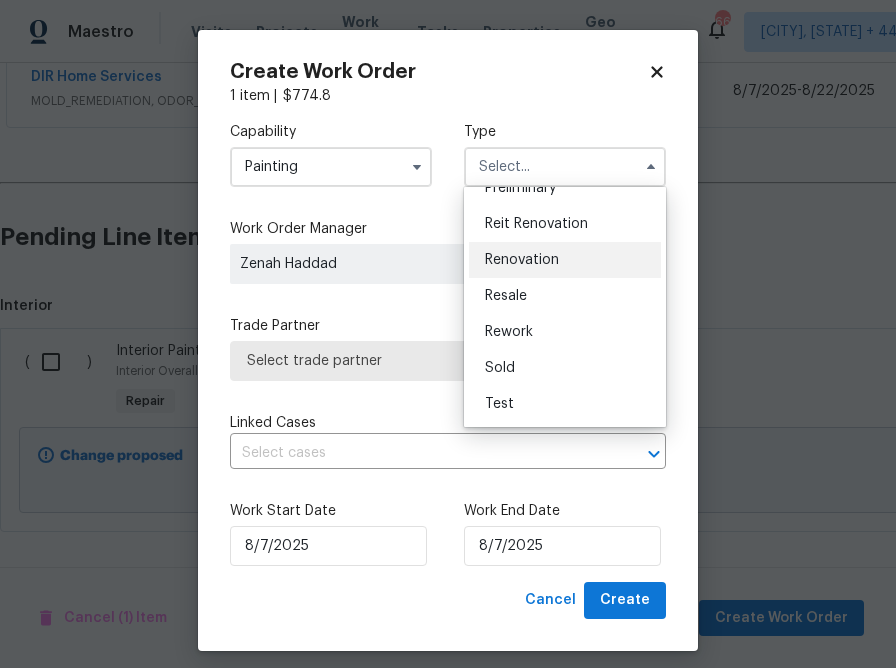 click on "Renovation" at bounding box center [565, 260] 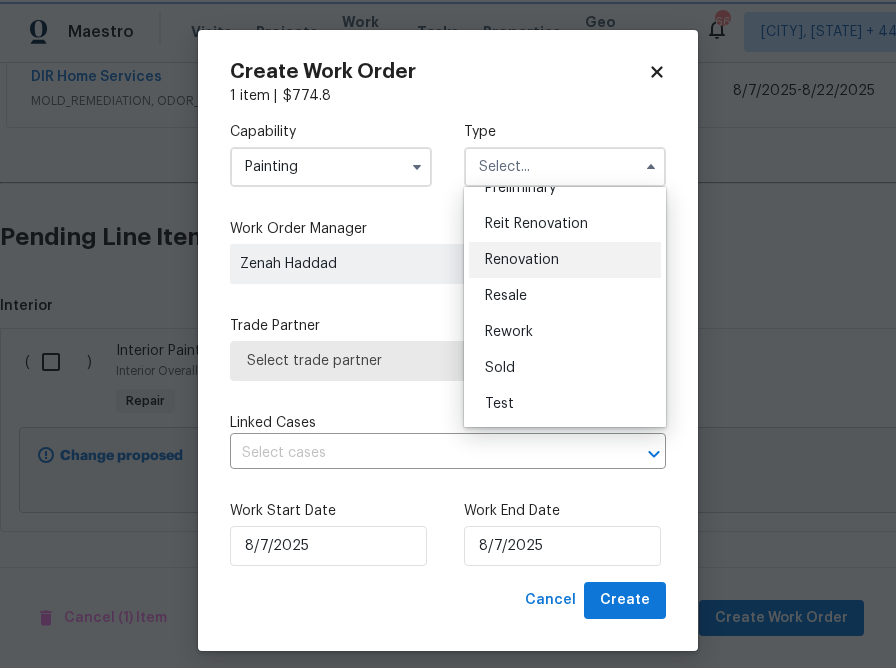 type on "Renovation" 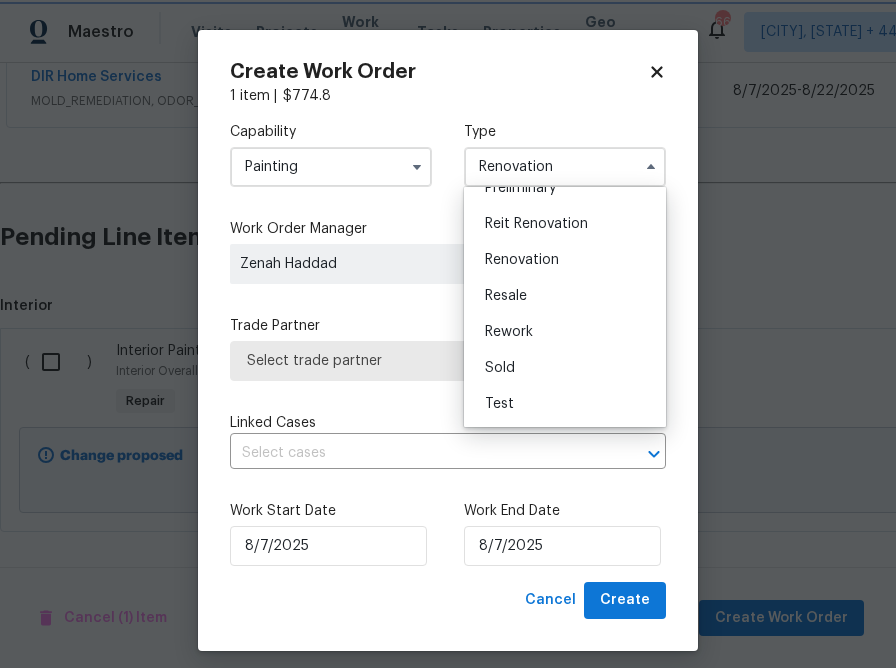 scroll, scrollTop: 0, scrollLeft: 0, axis: both 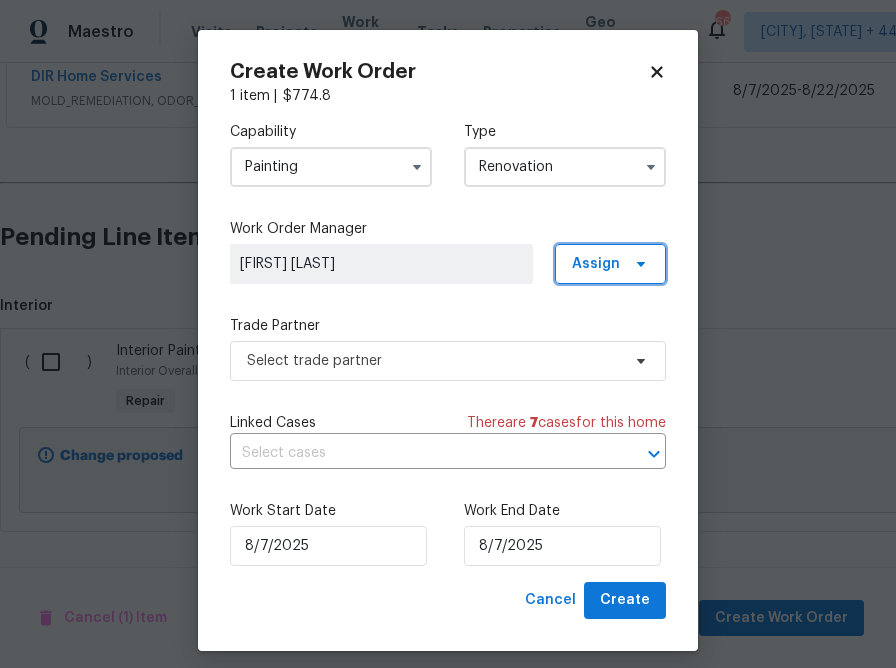 click 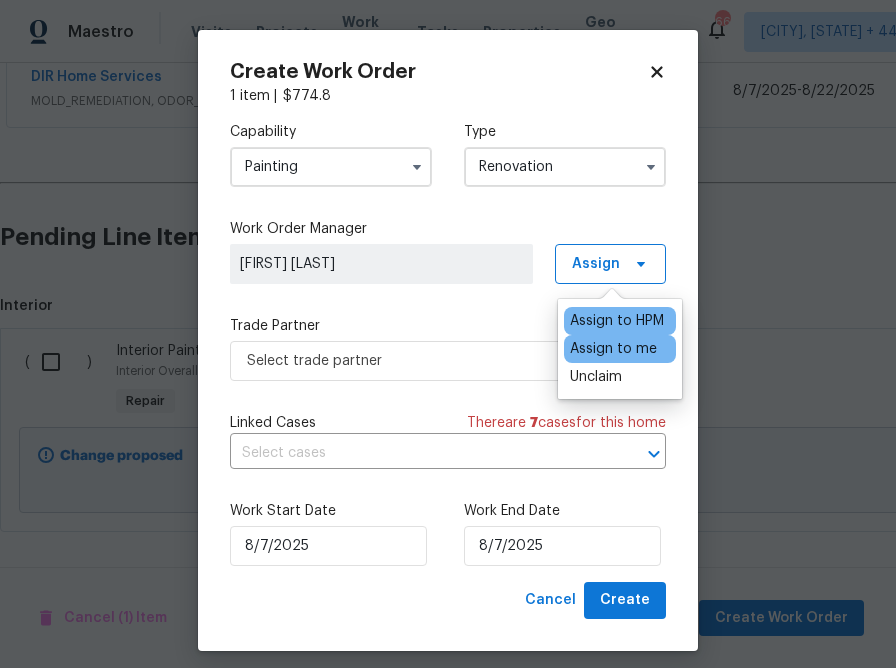 click on "Assign to me" at bounding box center [613, 349] 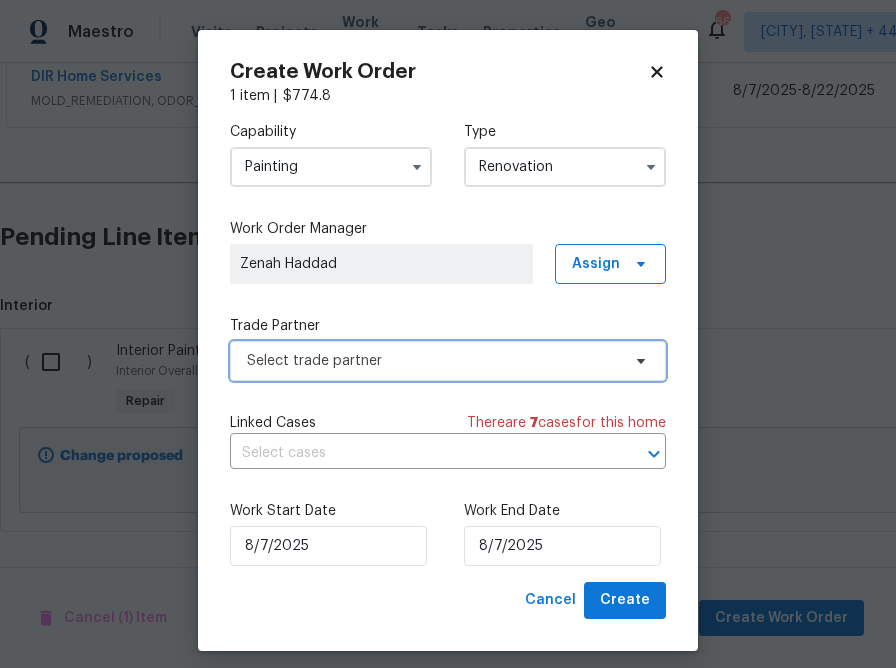 click on "Select trade partner" at bounding box center (433, 361) 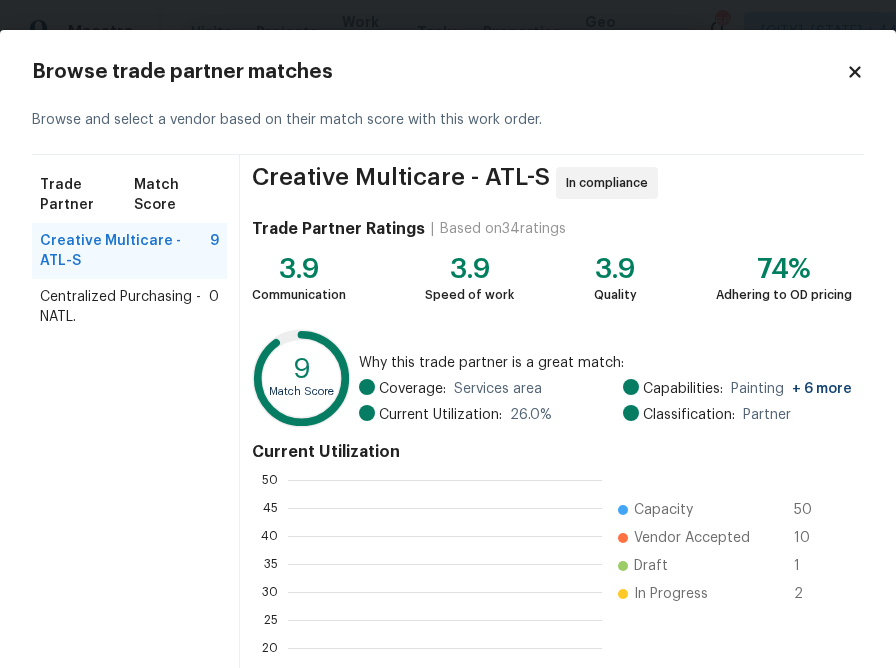 scroll, scrollTop: 2, scrollLeft: 1, axis: both 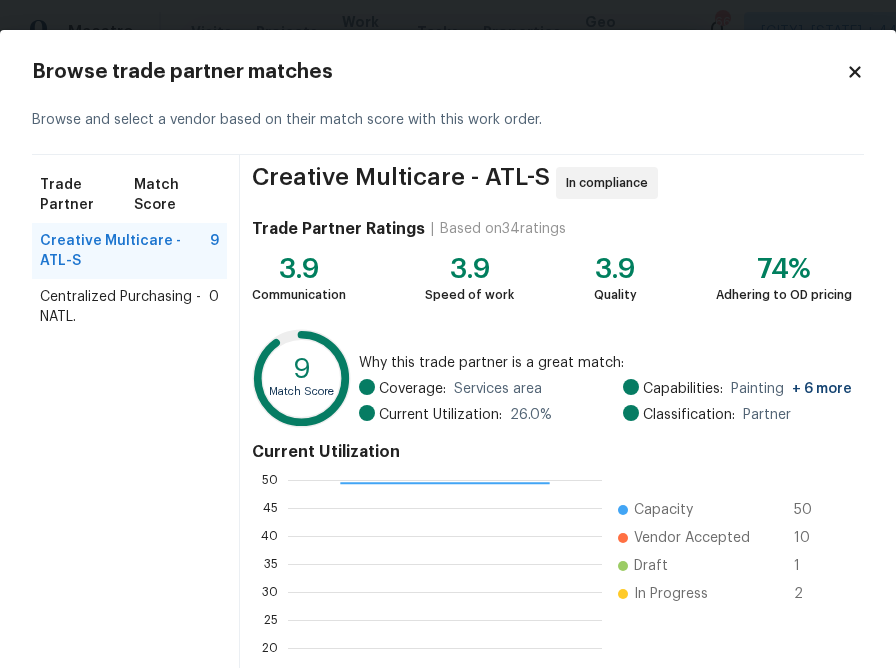 click on "Centralized Purchasing - NATL." at bounding box center (124, 307) 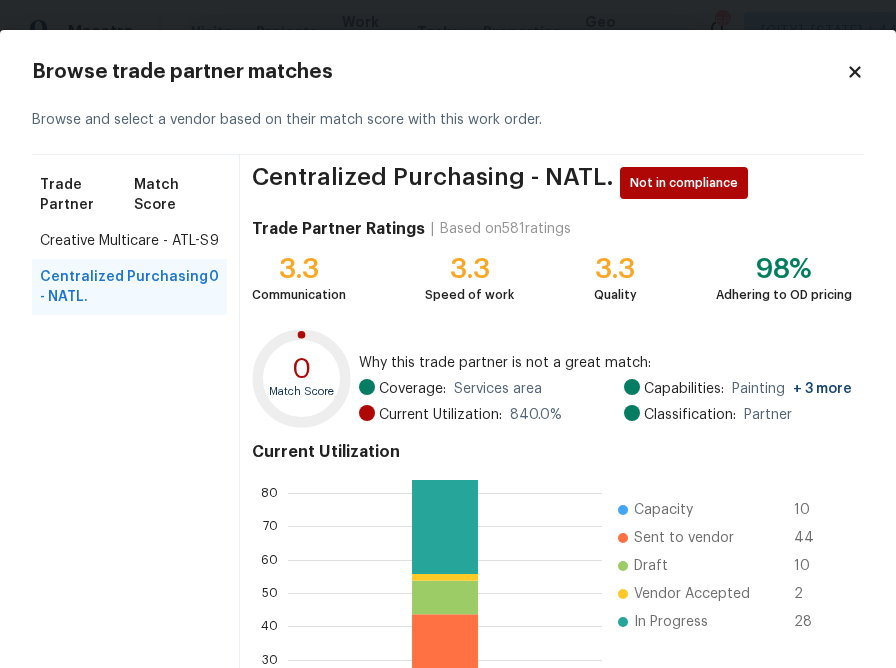 scroll, scrollTop: 211, scrollLeft: 0, axis: vertical 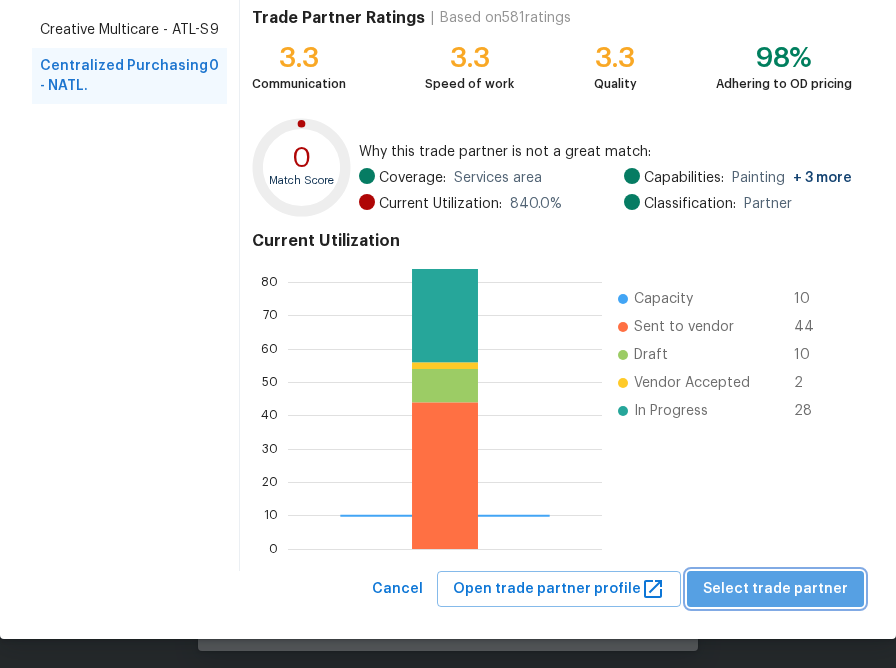 click on "Select trade partner" at bounding box center [775, 589] 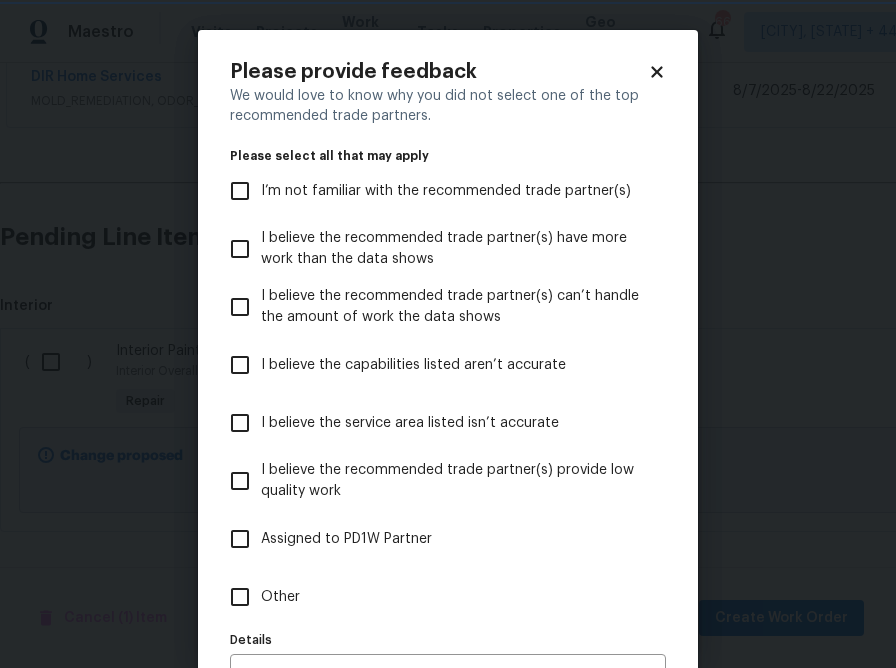 scroll, scrollTop: 0, scrollLeft: 0, axis: both 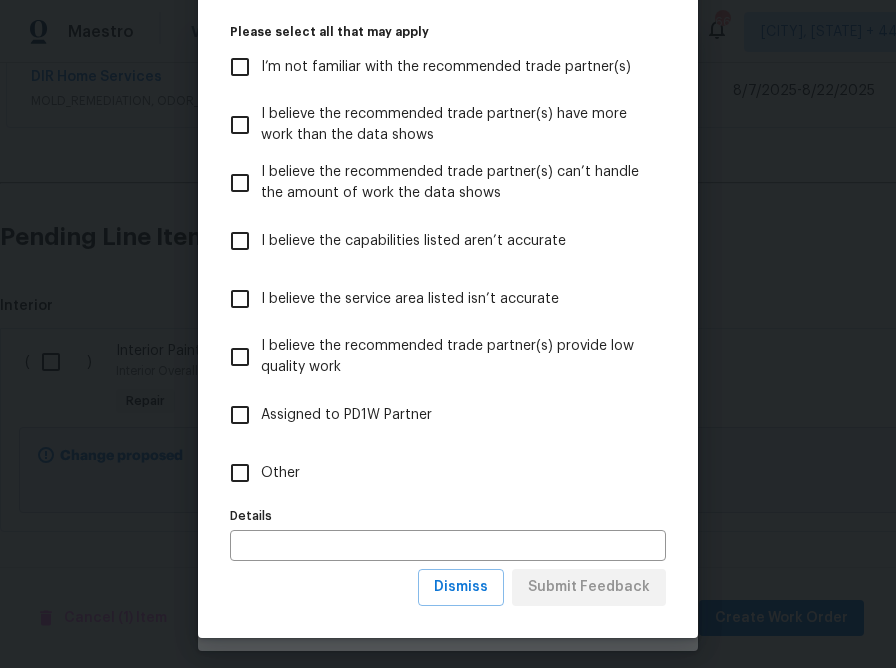 click on "Other" at bounding box center [240, 473] 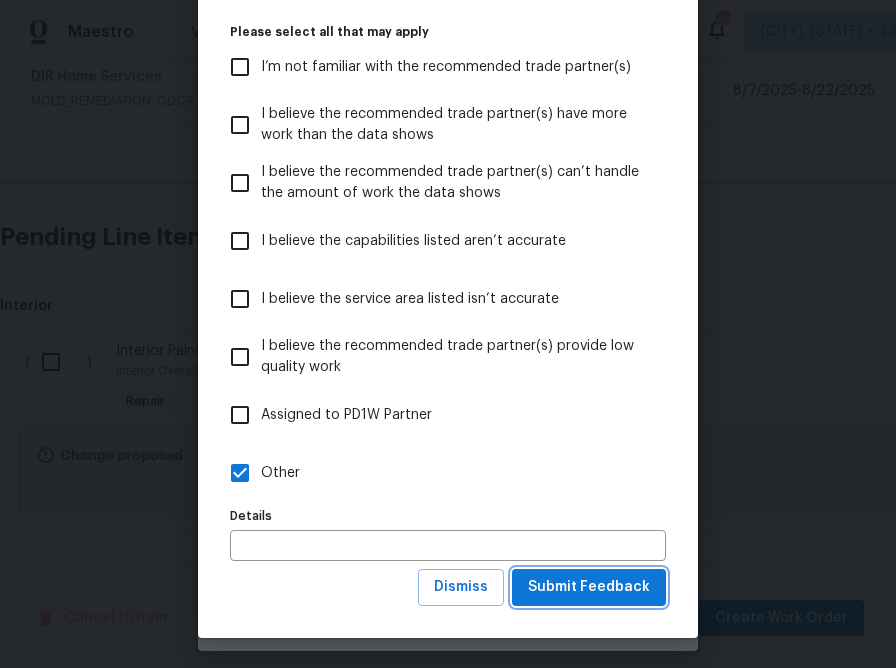 click on "Submit Feedback" at bounding box center [589, 587] 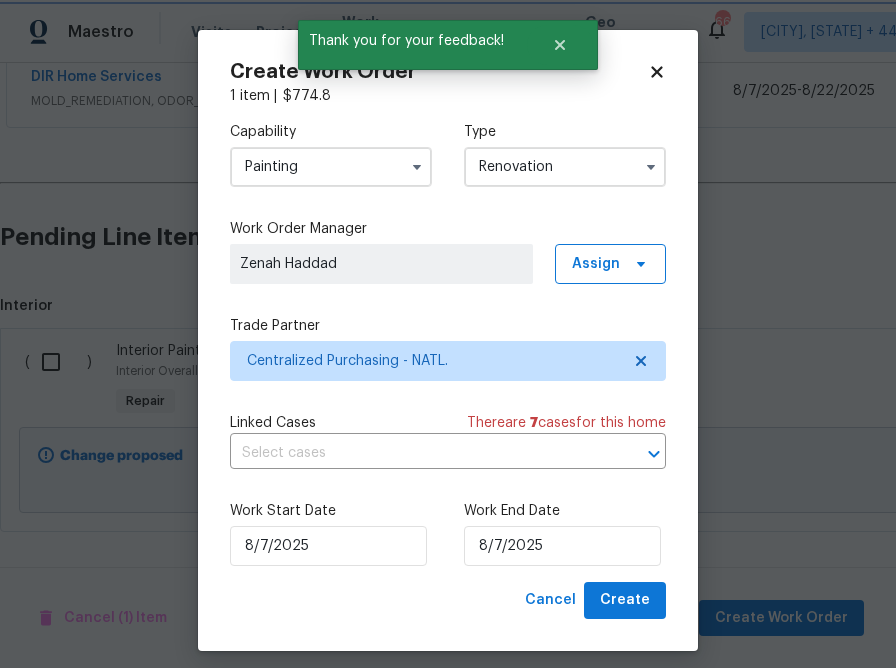 scroll, scrollTop: 0, scrollLeft: 0, axis: both 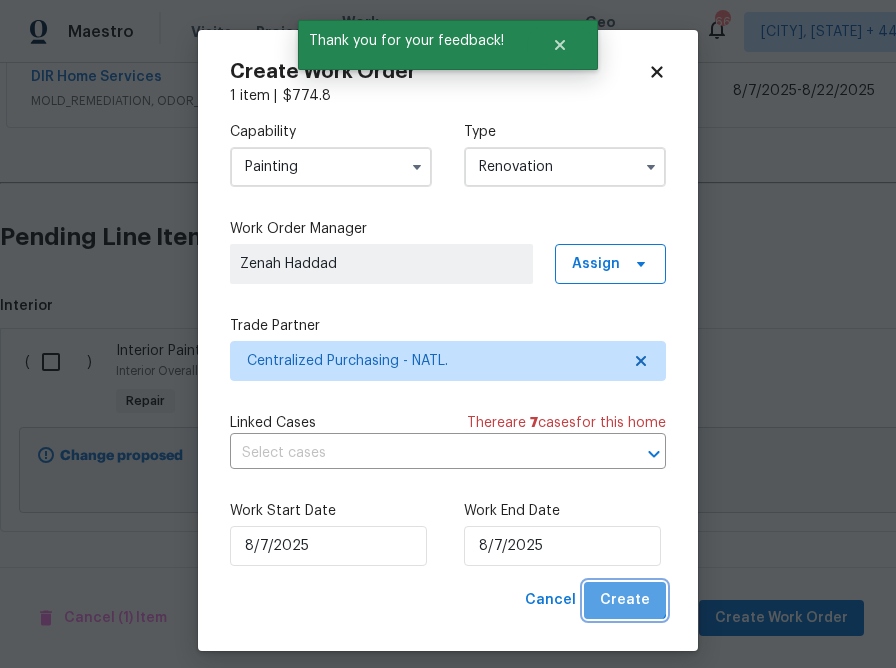 click on "Create" at bounding box center (625, 600) 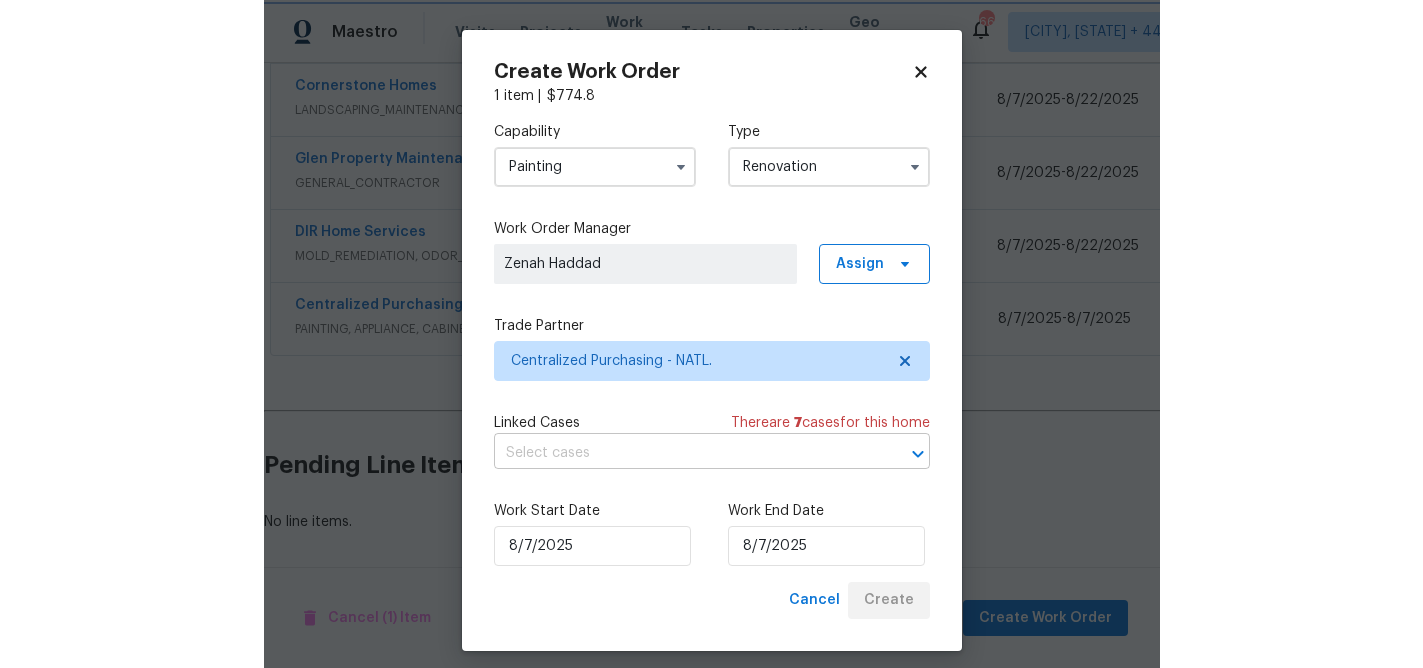scroll, scrollTop: 602, scrollLeft: 0, axis: vertical 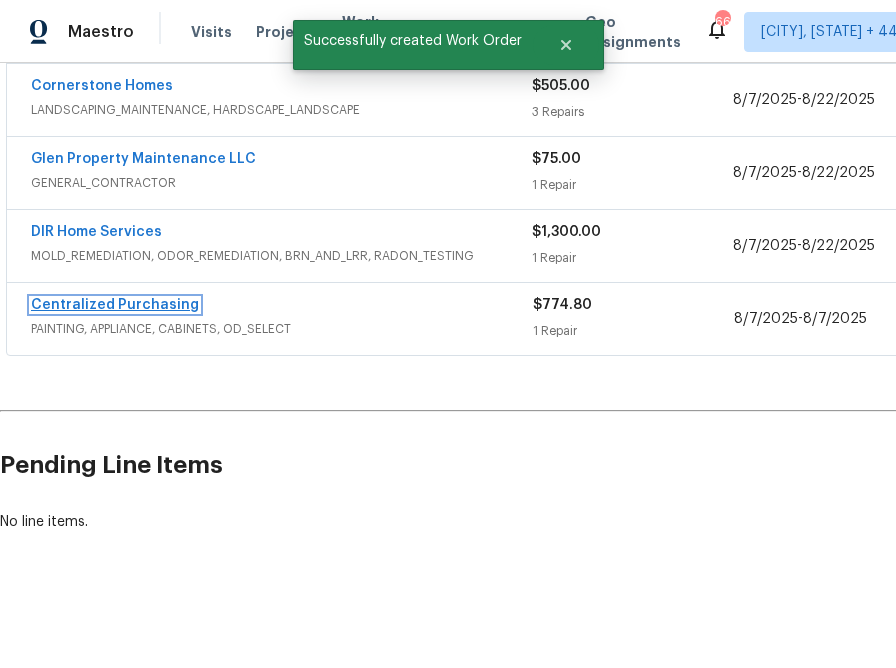 click on "Centralized Purchasing" at bounding box center (115, 305) 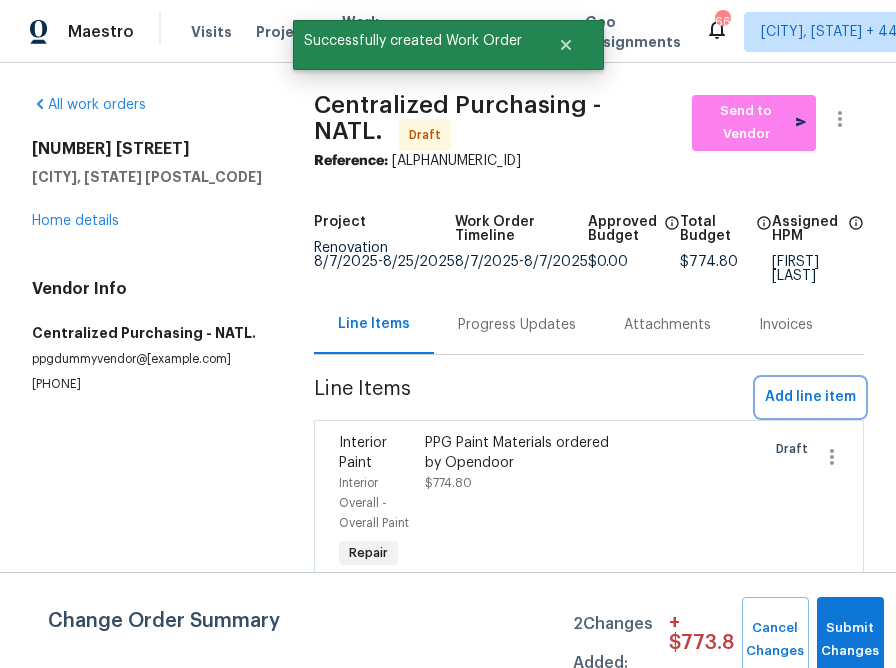 click on "Add line item" at bounding box center [810, 397] 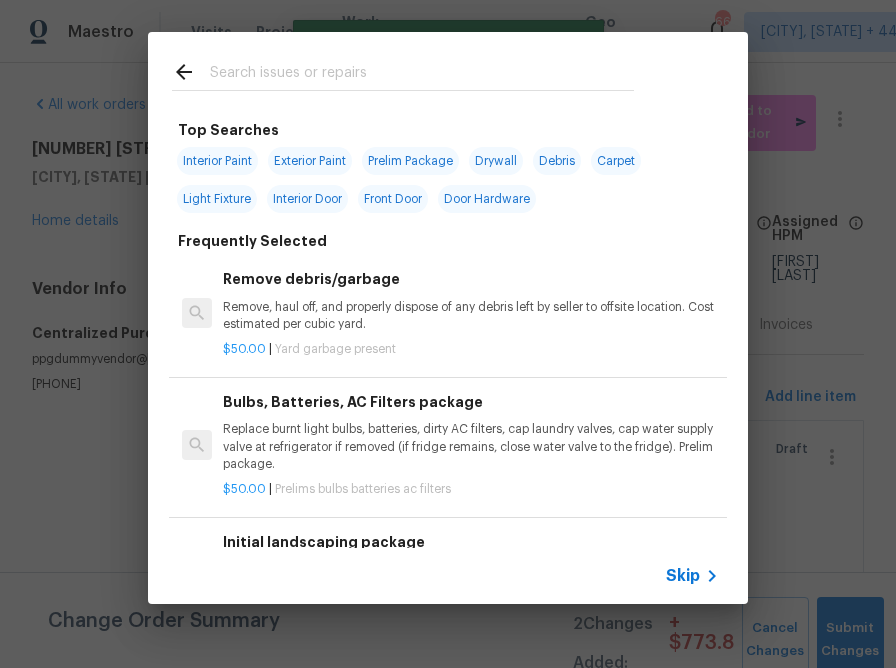 click on "Skip" at bounding box center [683, 576] 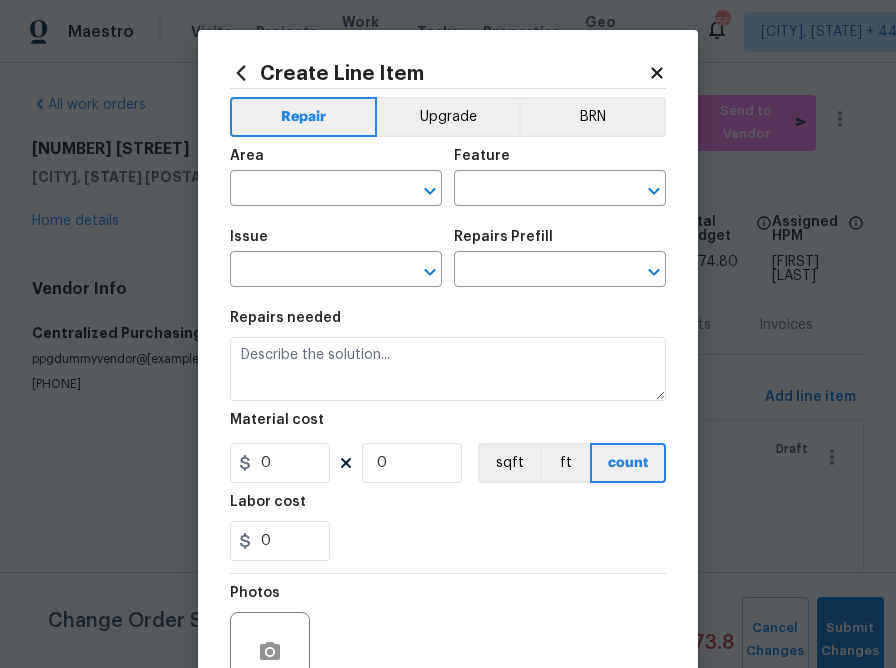 click on "Area ​" at bounding box center [336, 177] 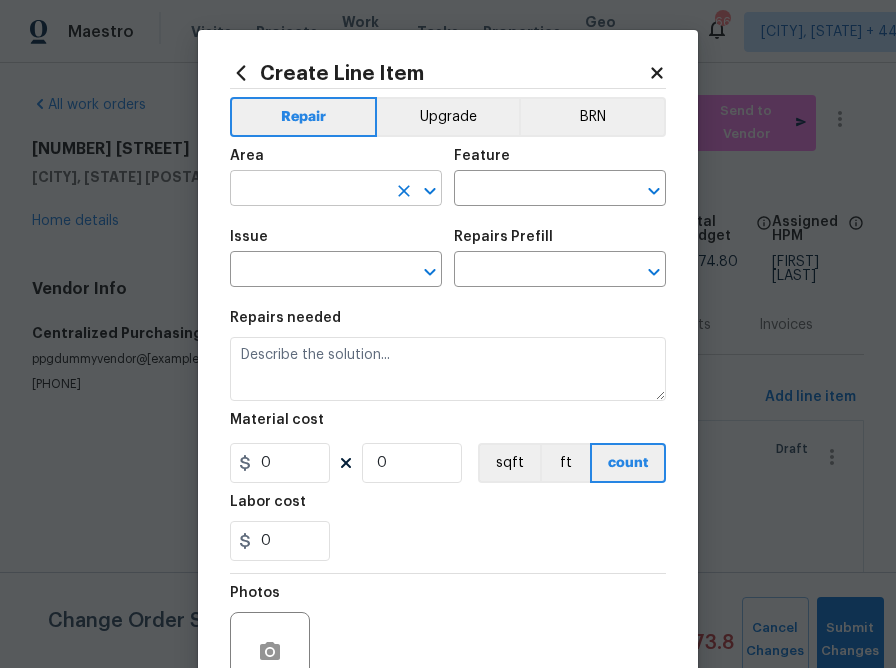 click at bounding box center [308, 190] 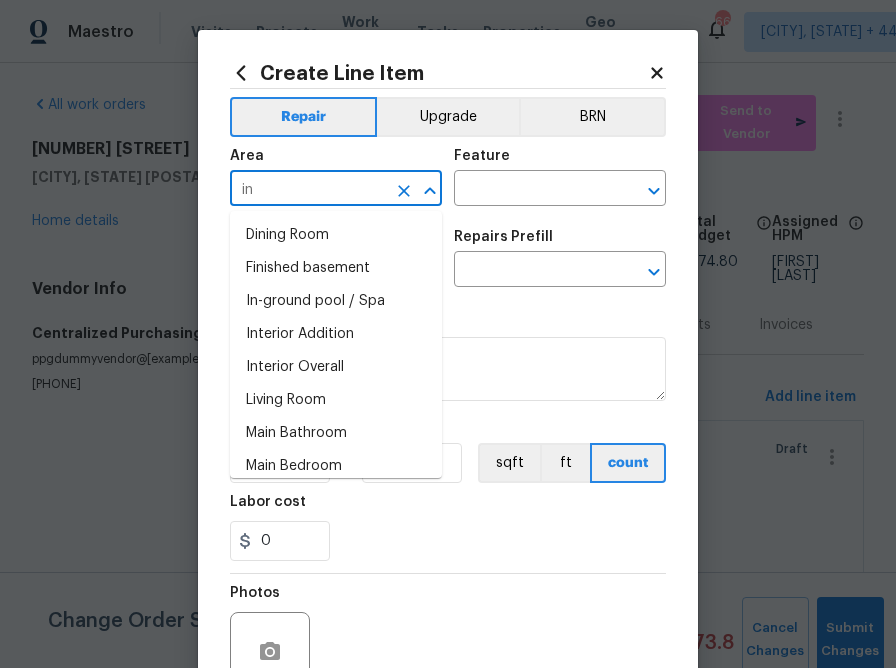 type on "i" 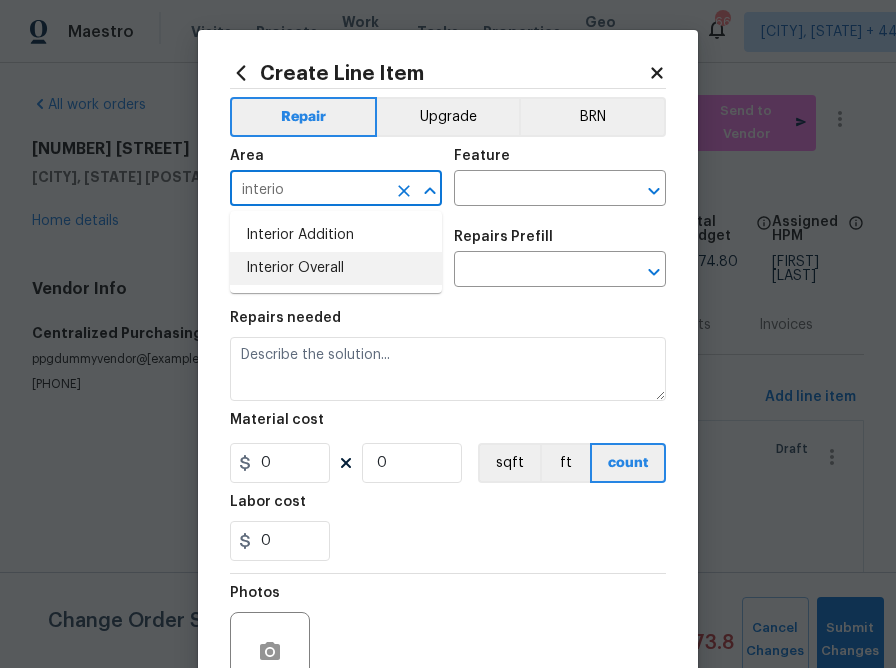 click on "Interior Overall" at bounding box center (336, 268) 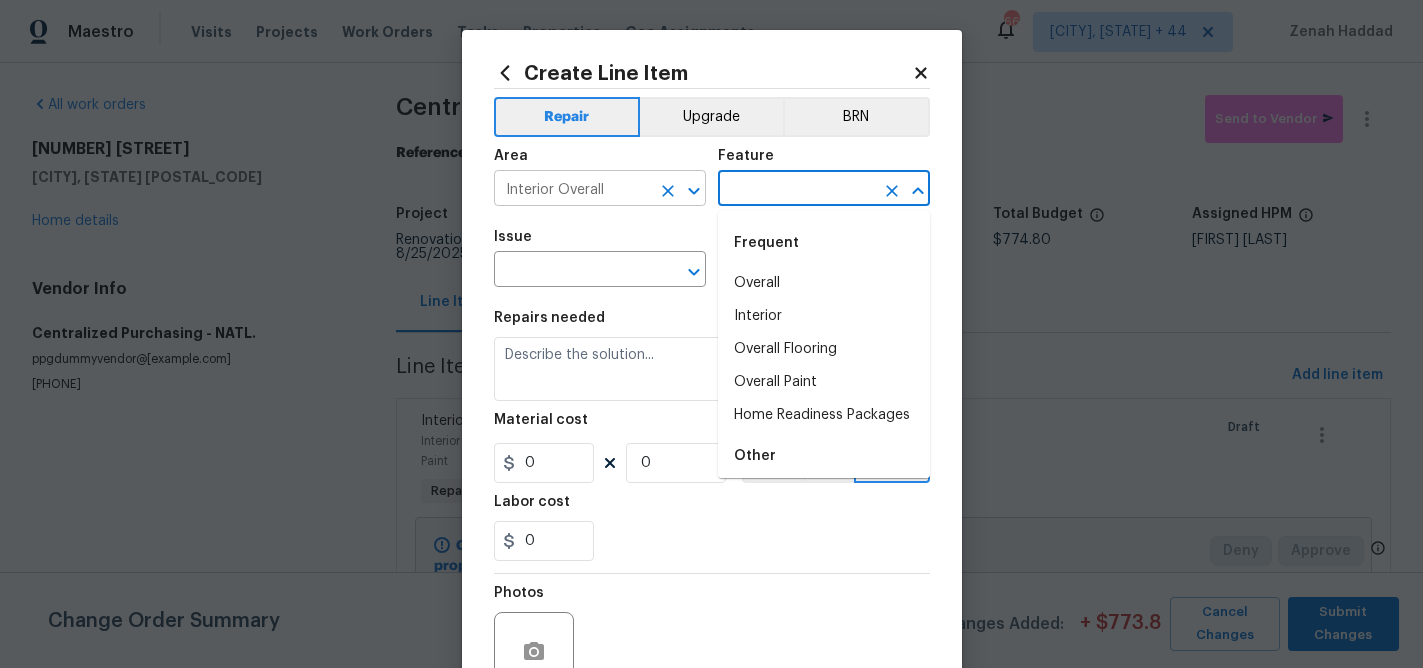click on "Interior Overall" at bounding box center [572, 190] 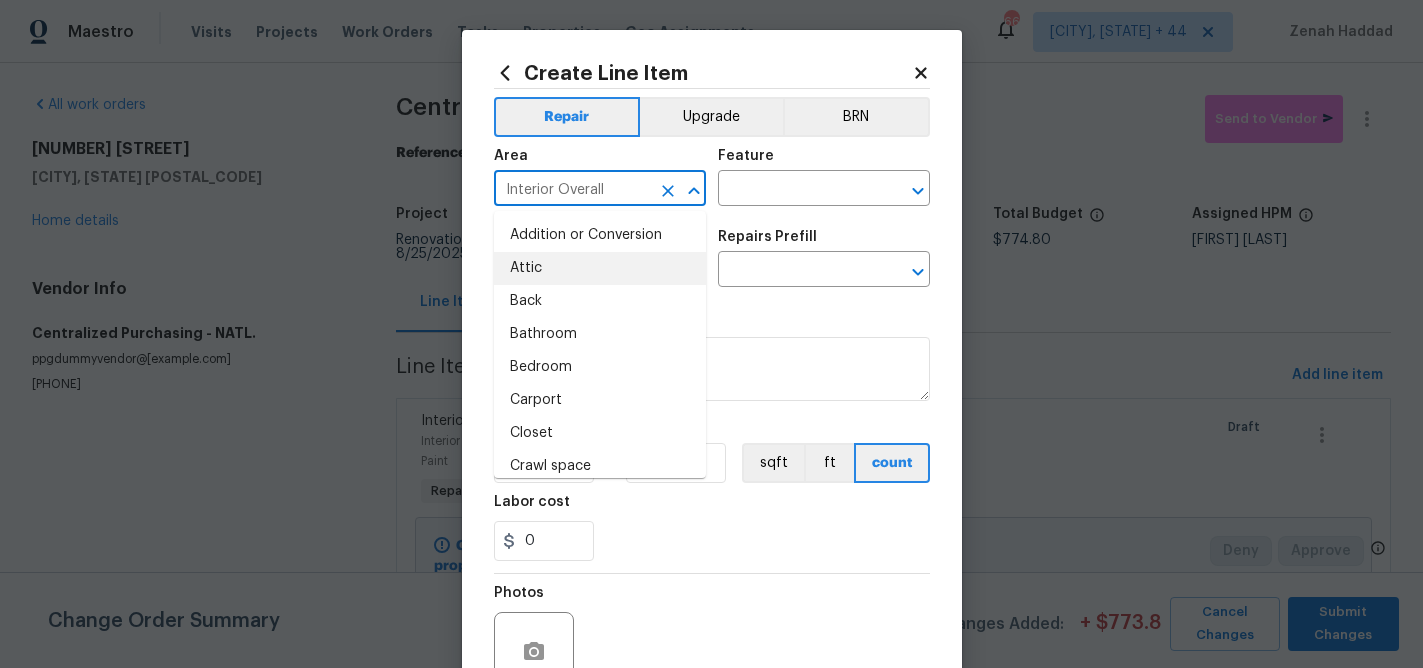click on "Interior Overall" at bounding box center [572, 190] 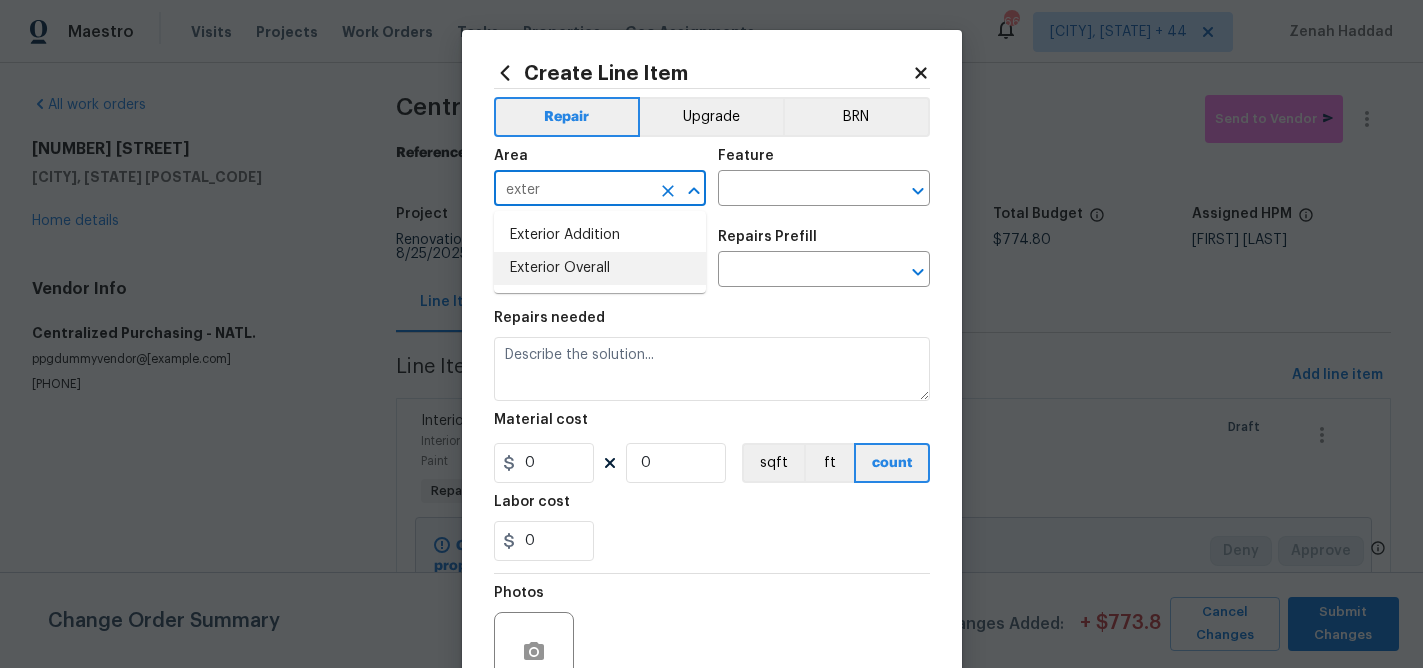 click on "Exterior Overall" at bounding box center [600, 268] 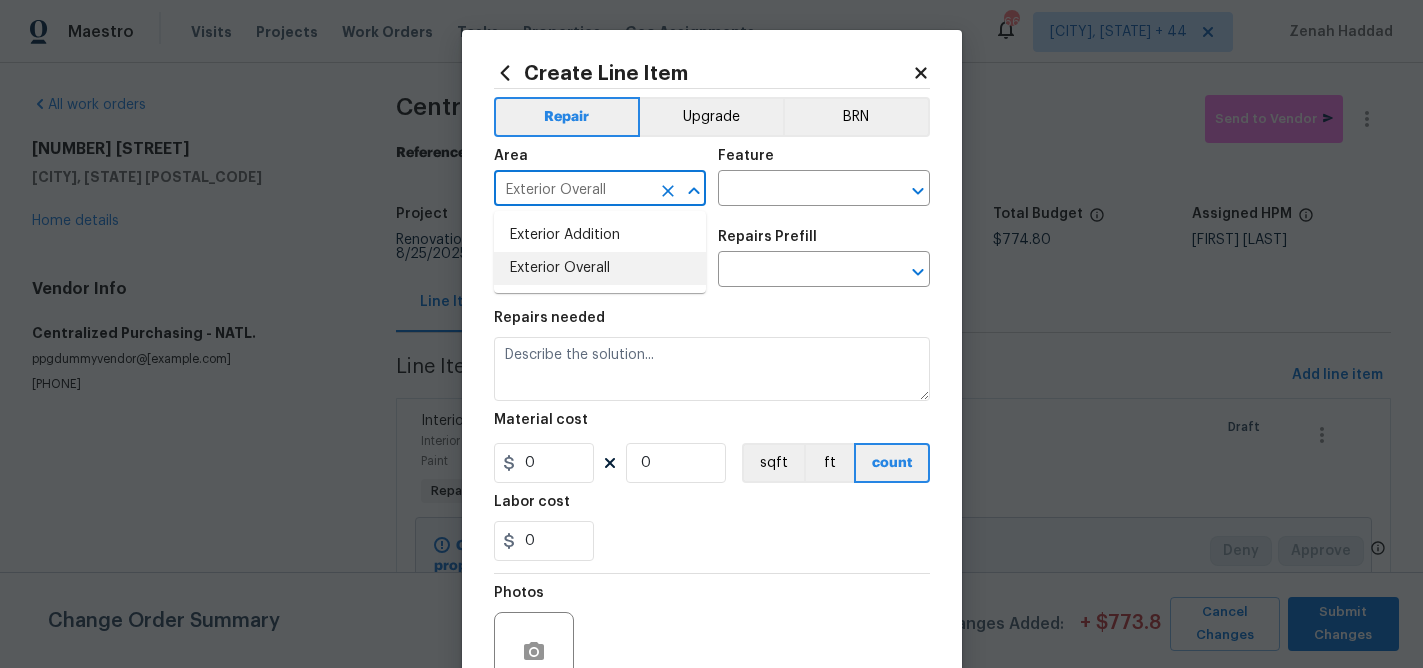 type on "Exterior Overall" 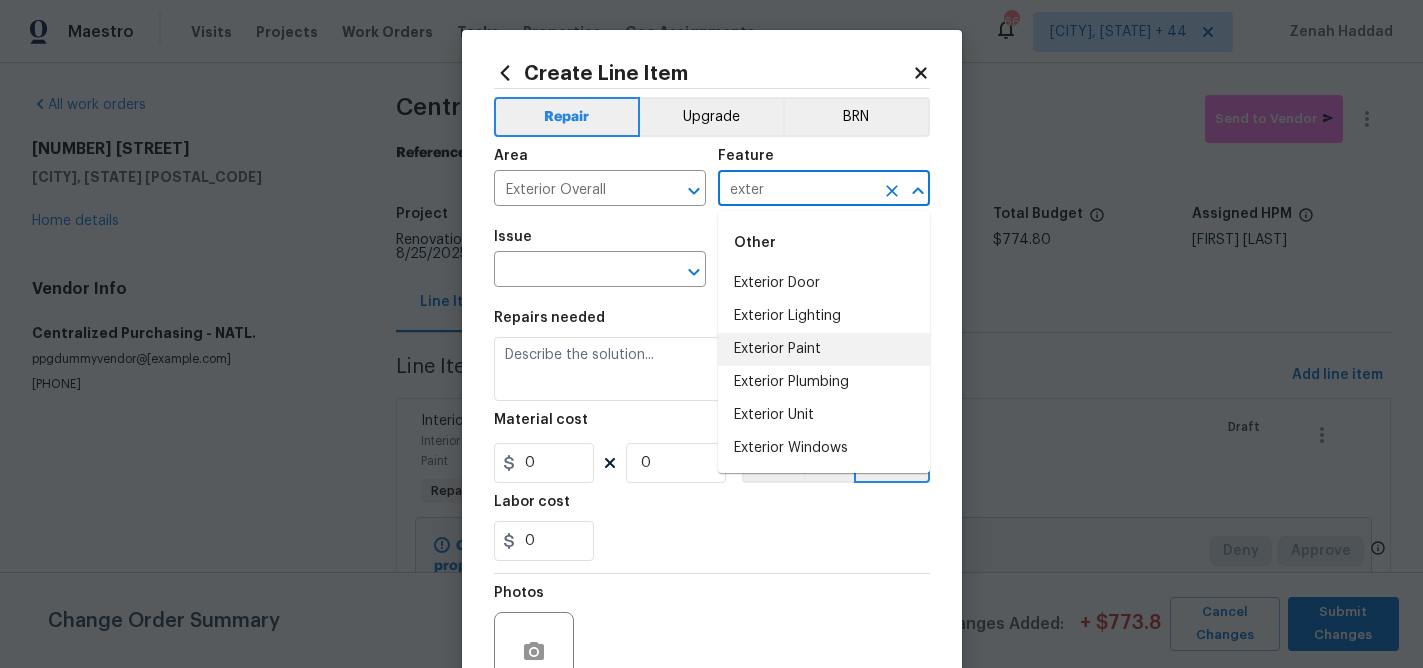 click on "Exterior Paint" at bounding box center [824, 349] 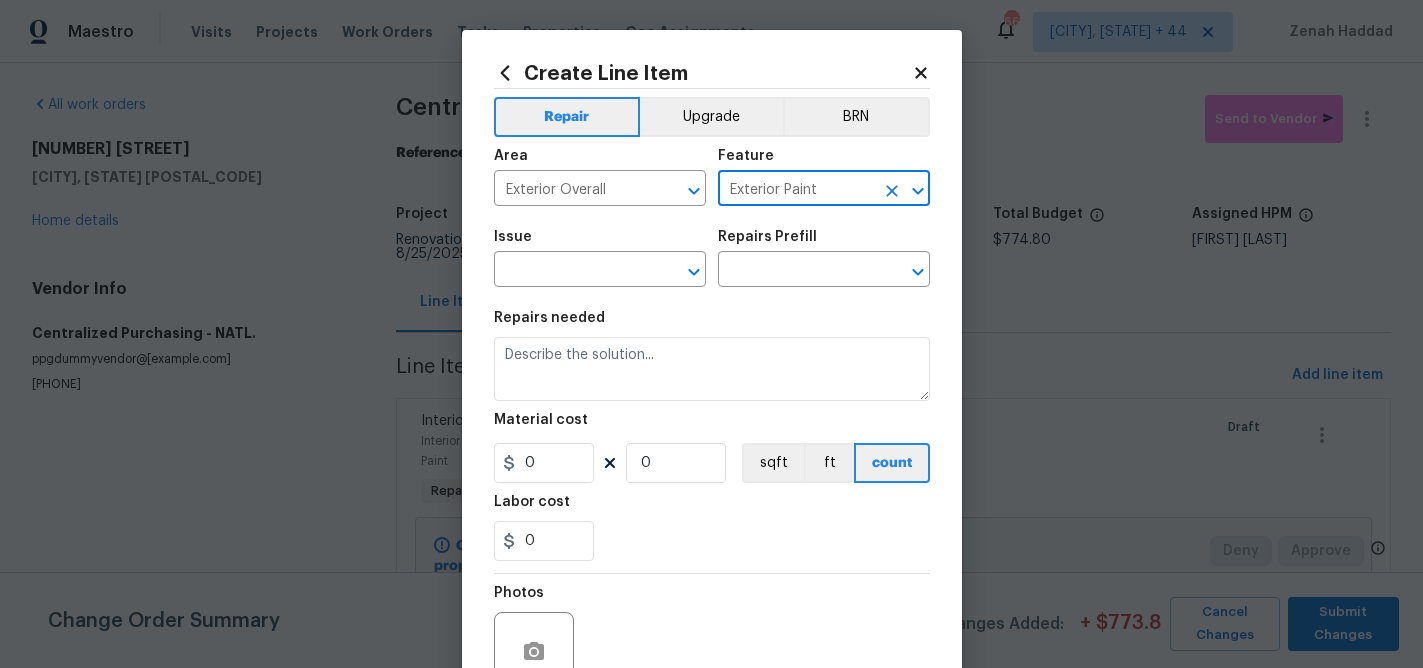 type on "Exterior Paint" 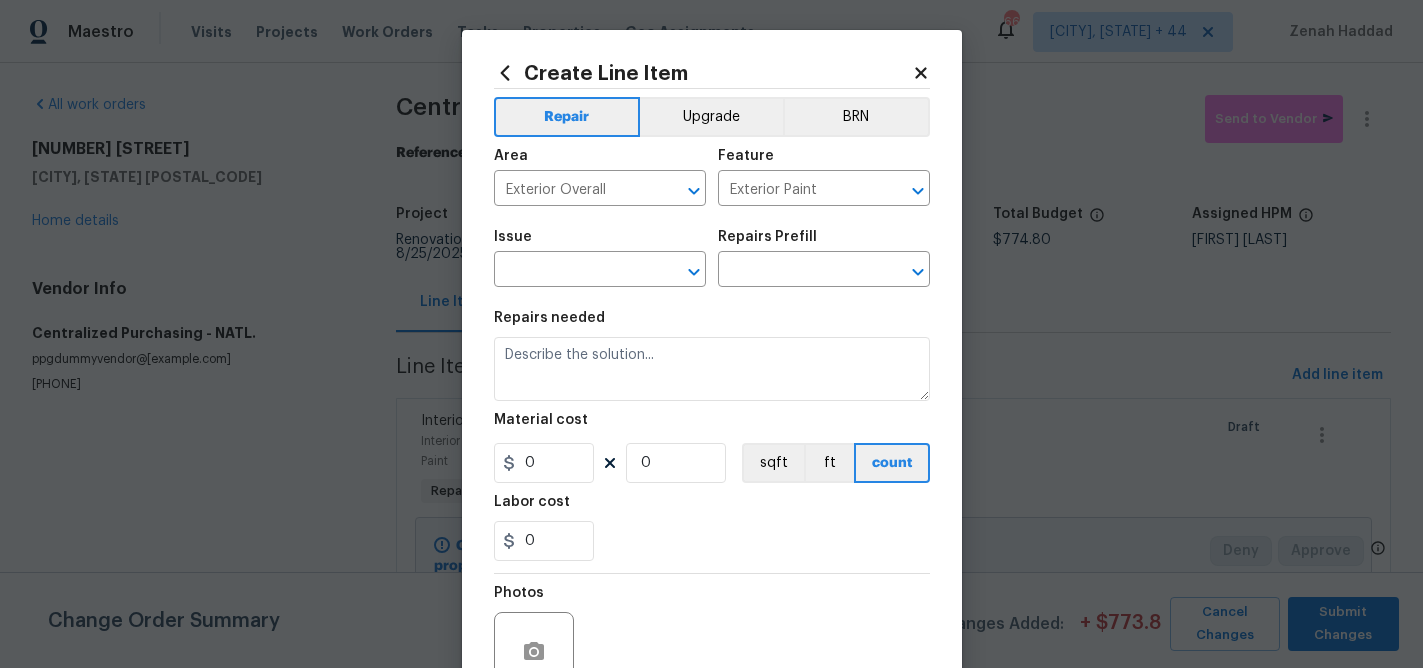 click on "Repairs needed" at bounding box center (549, 318) 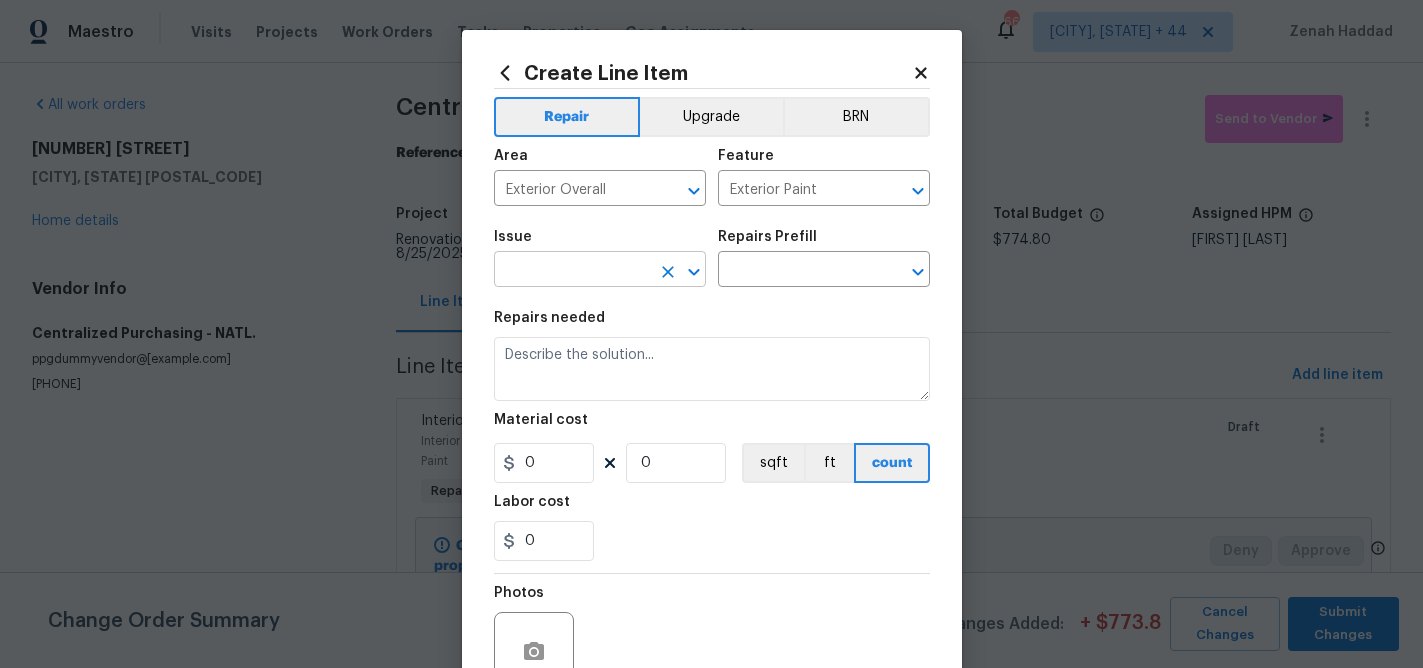 click at bounding box center [572, 271] 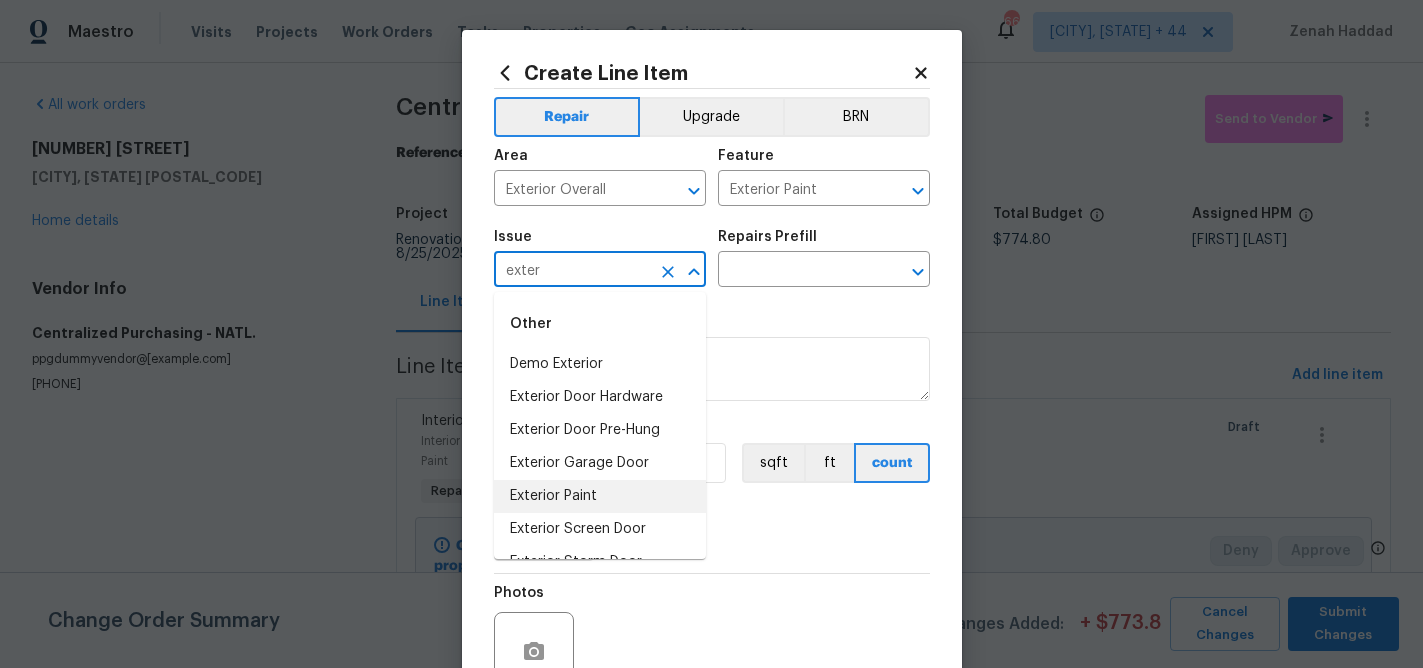 click on "Exterior Paint" at bounding box center [600, 496] 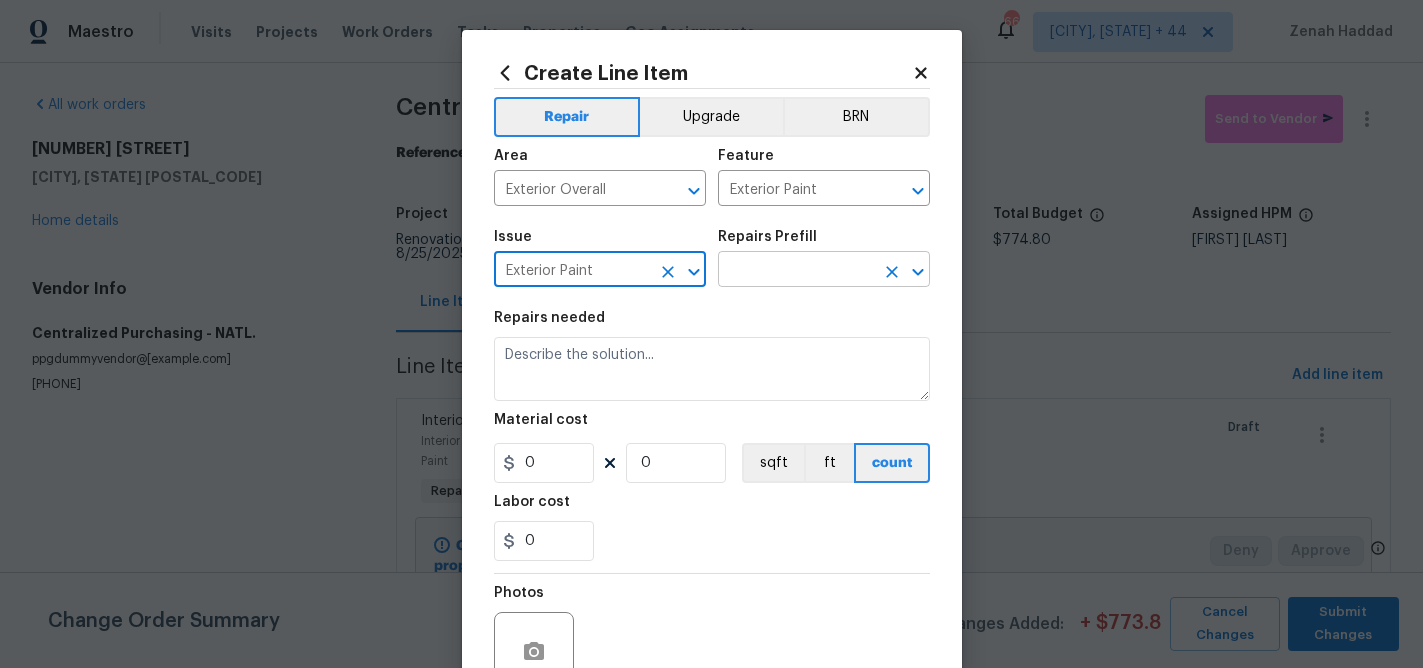 type on "Exterior Paint" 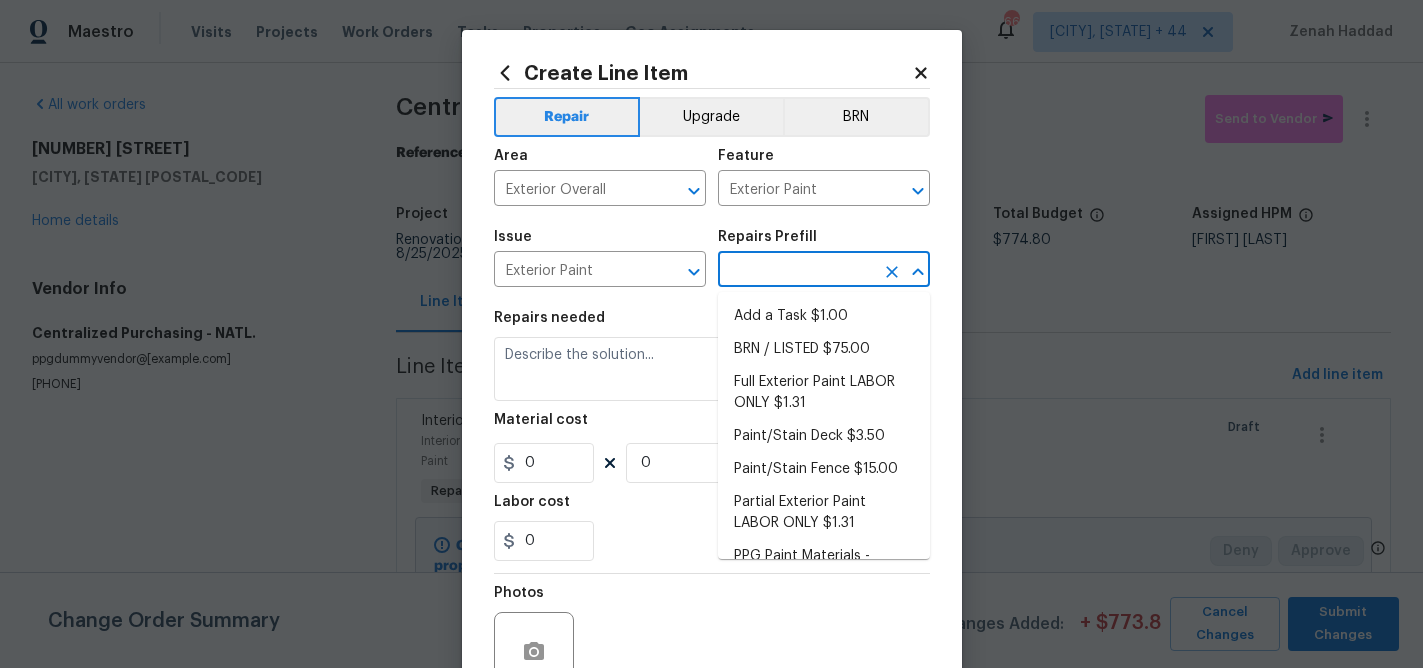 click at bounding box center [796, 271] 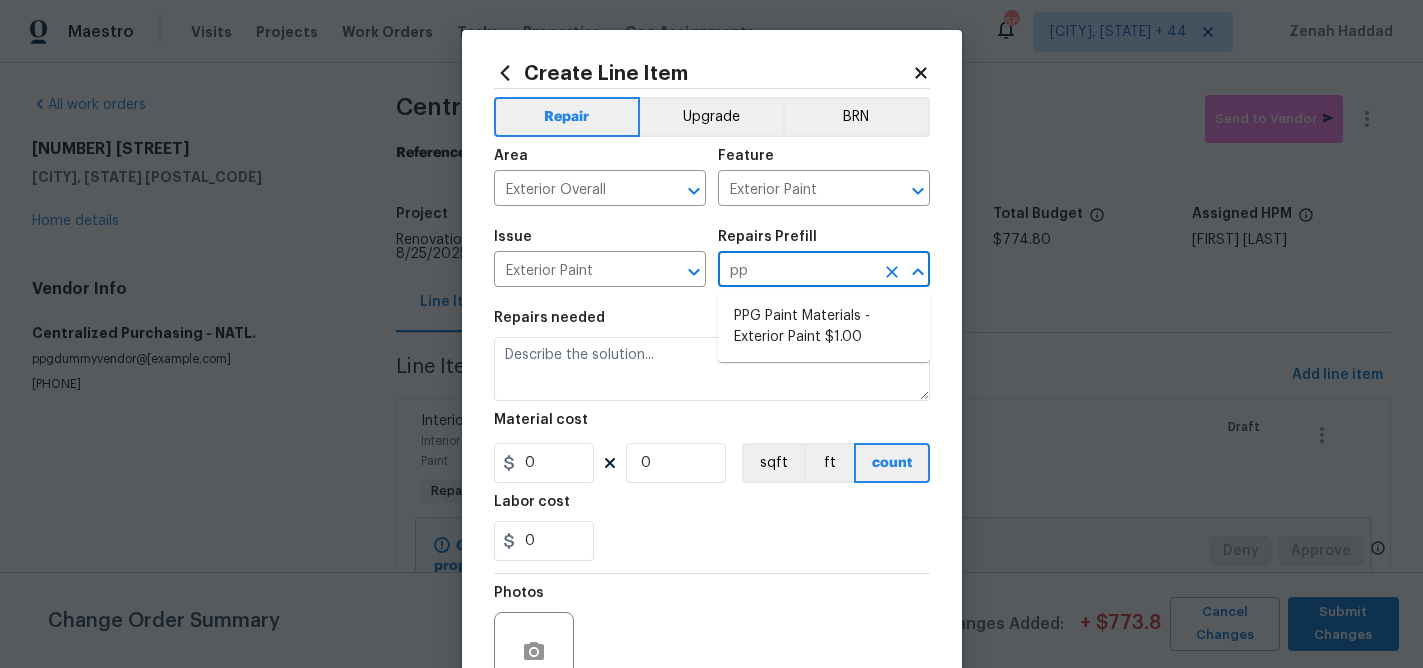type on "ppg" 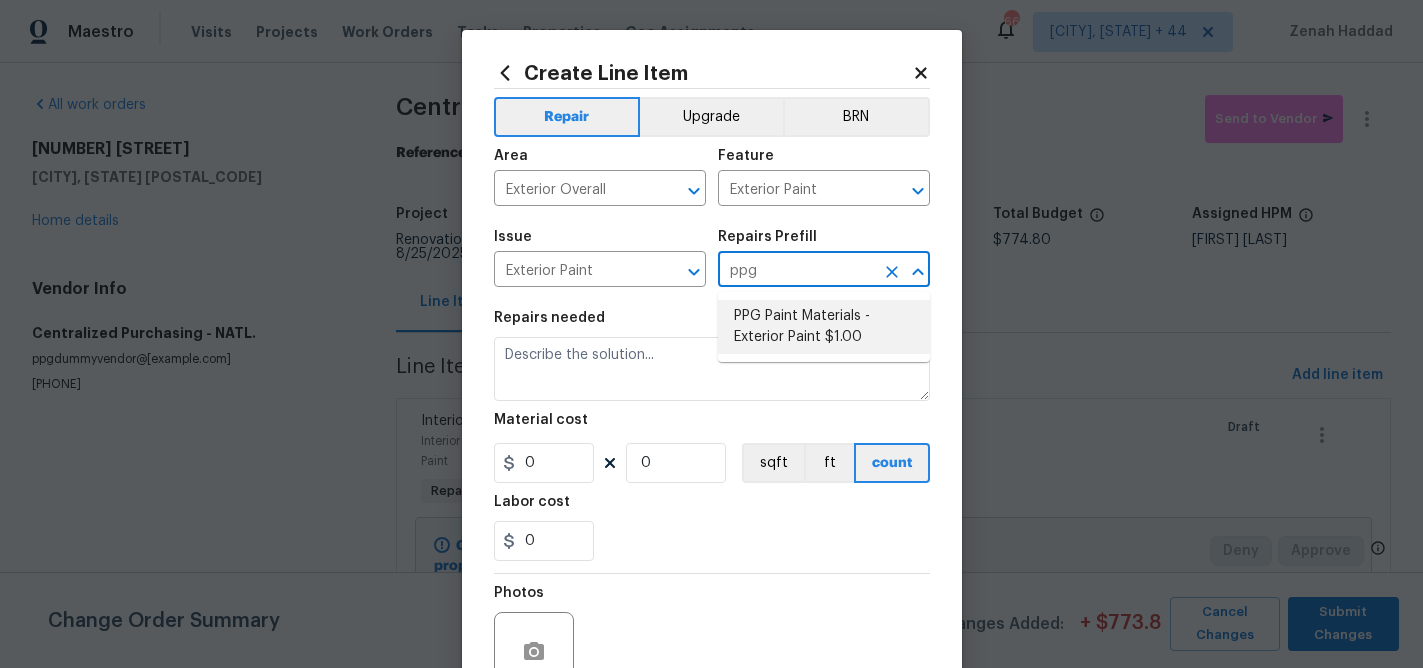 click on "PPG Paint Materials - Exterior Paint $1.00" at bounding box center [824, 327] 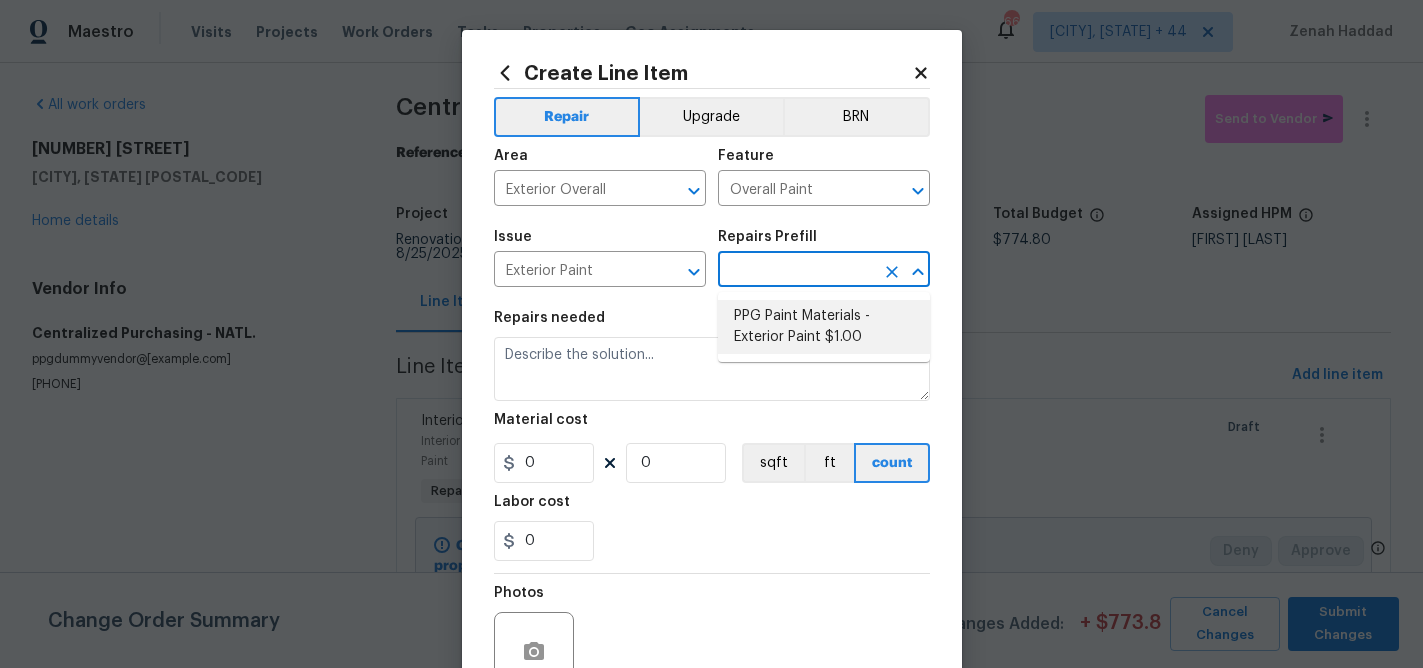type on "PPG Paint Materials - Exterior Paint $1.00" 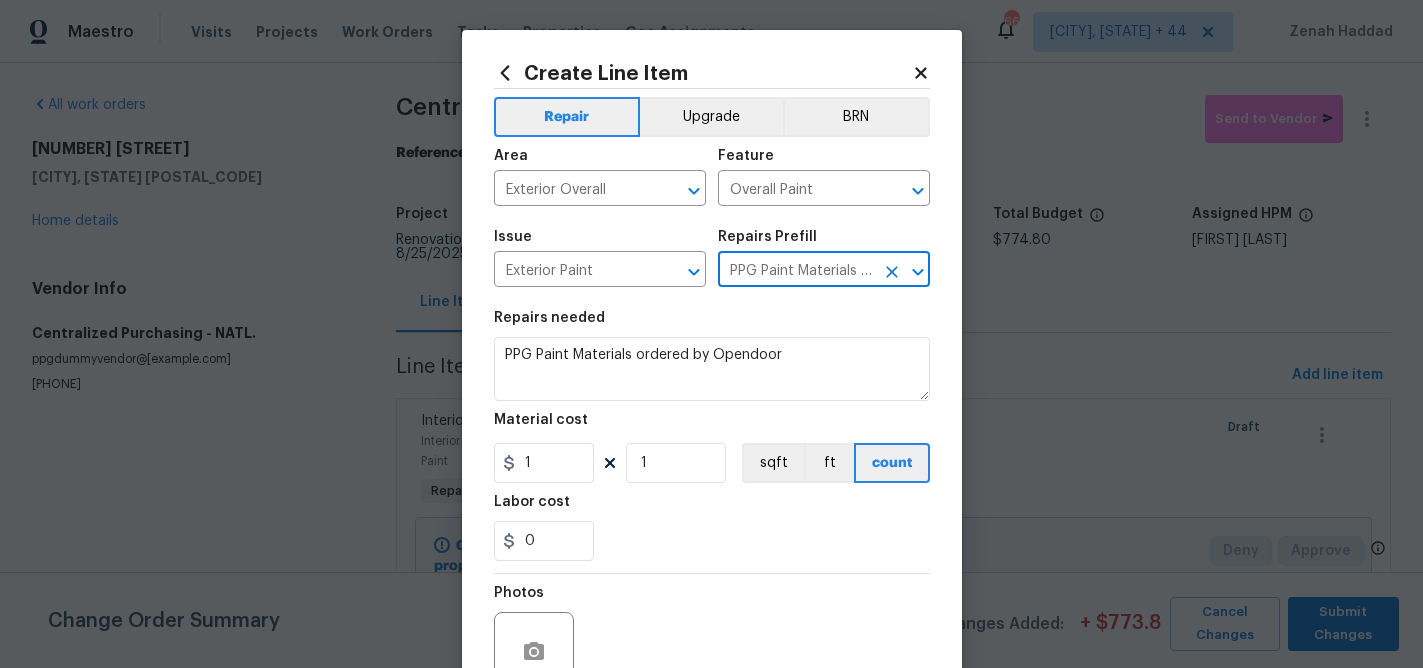 type on "PPG Paint Materials - Exterior Paint $1.00" 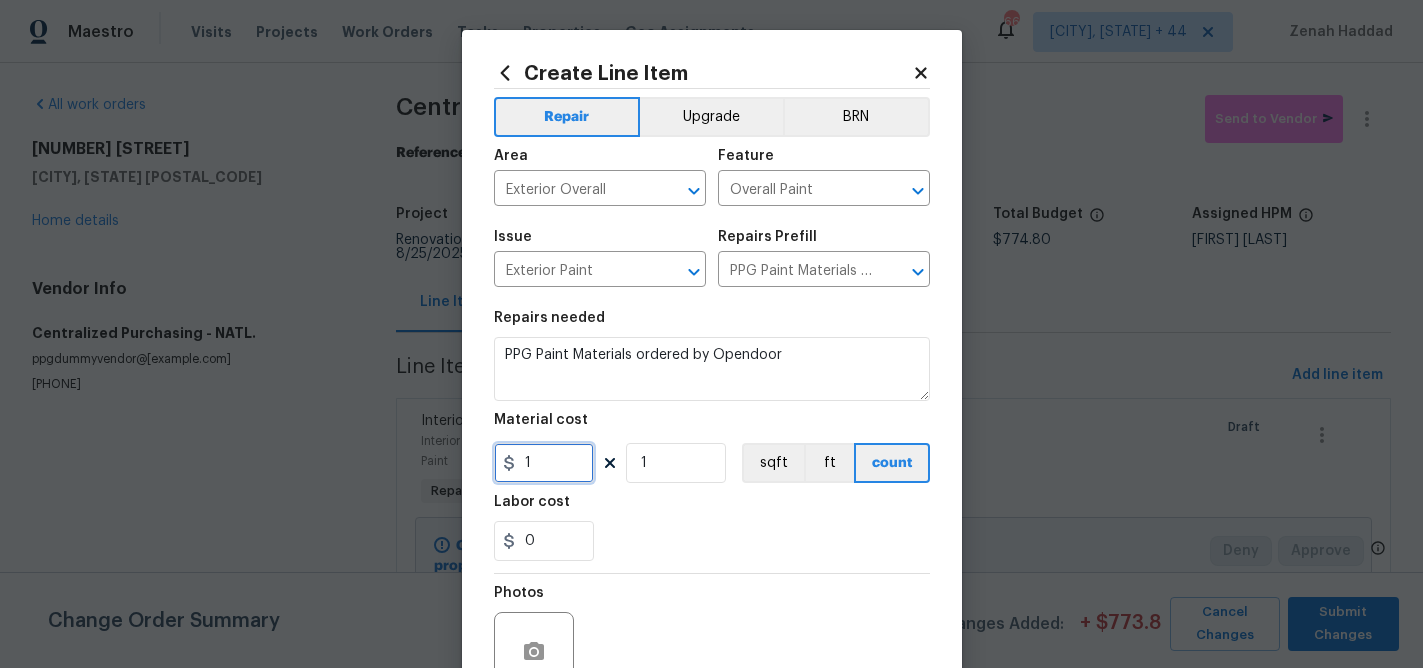 click on "1" at bounding box center [544, 463] 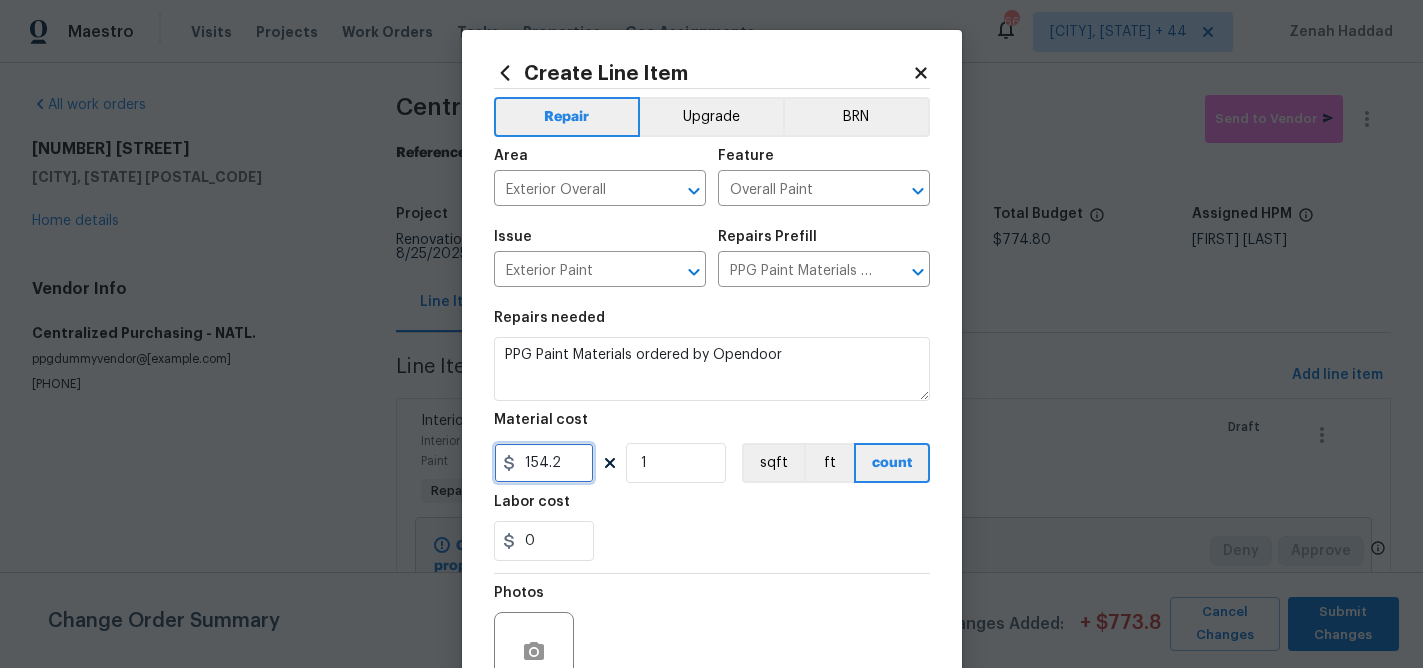 type on "154.2" 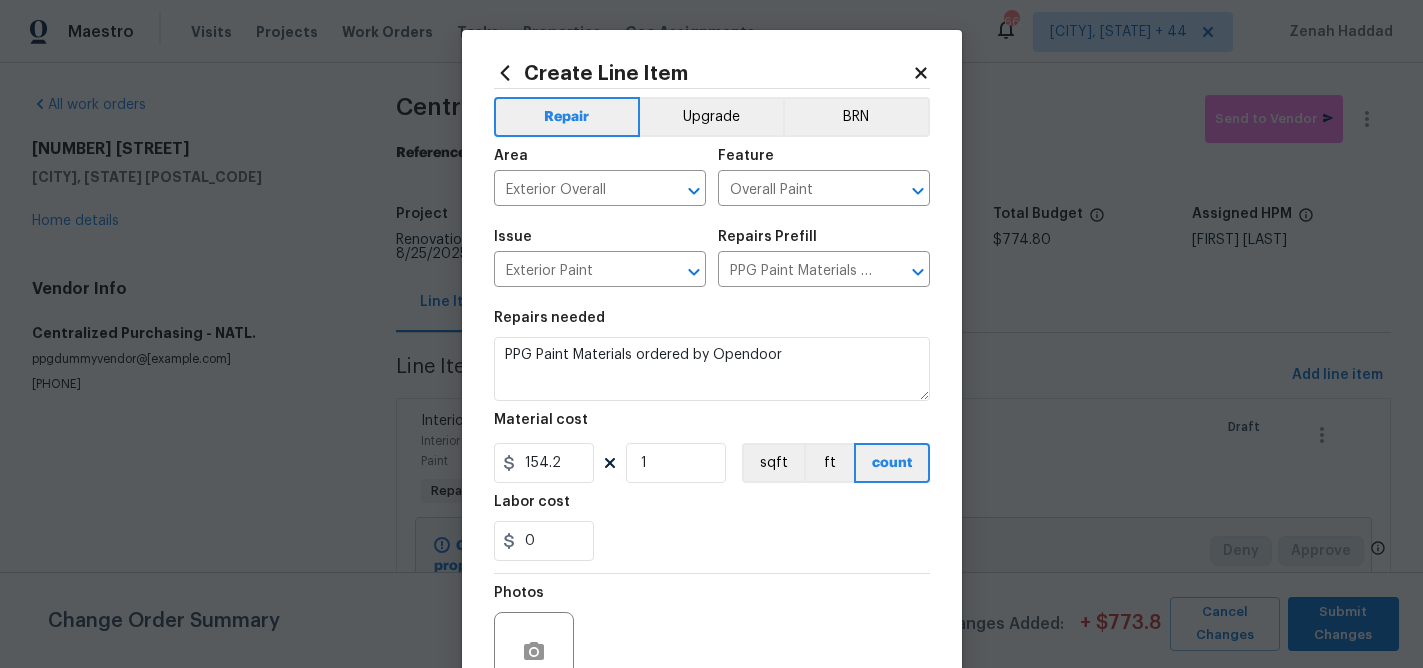 click on "Labor cost" at bounding box center (712, 508) 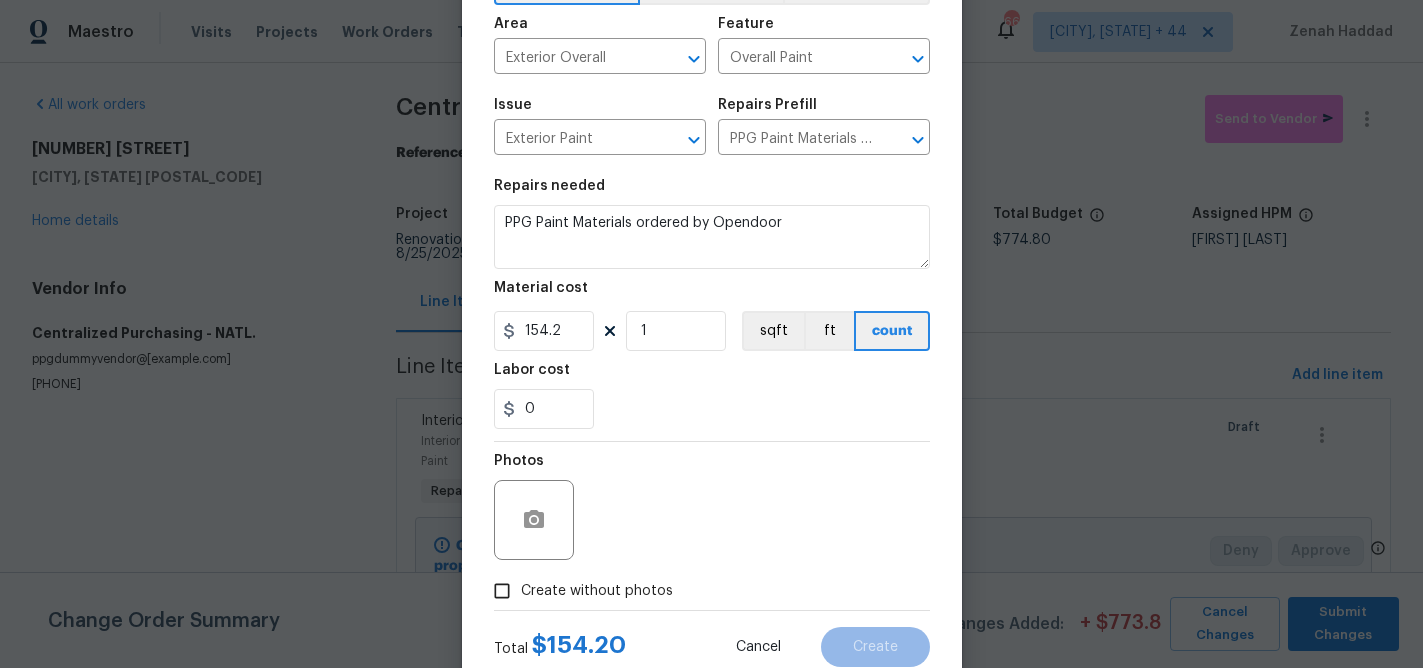 scroll, scrollTop: 194, scrollLeft: 0, axis: vertical 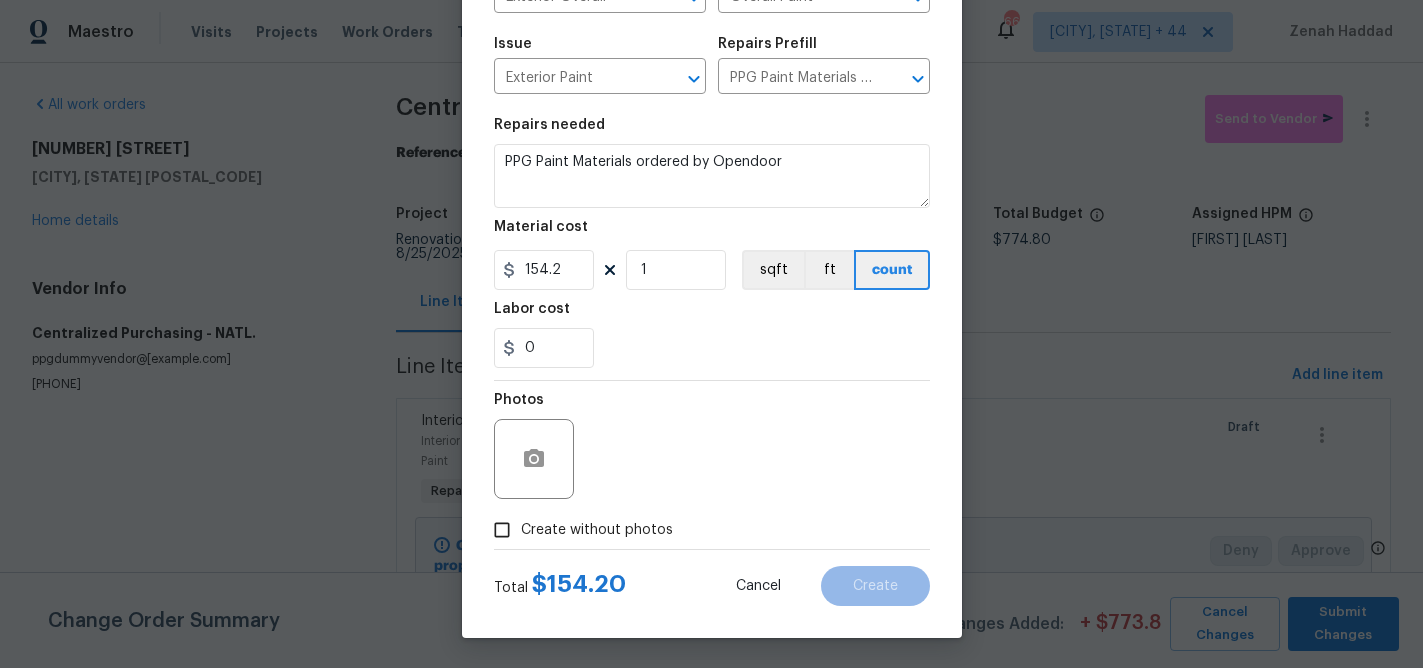 click on "Create without photos" at bounding box center (712, 530) 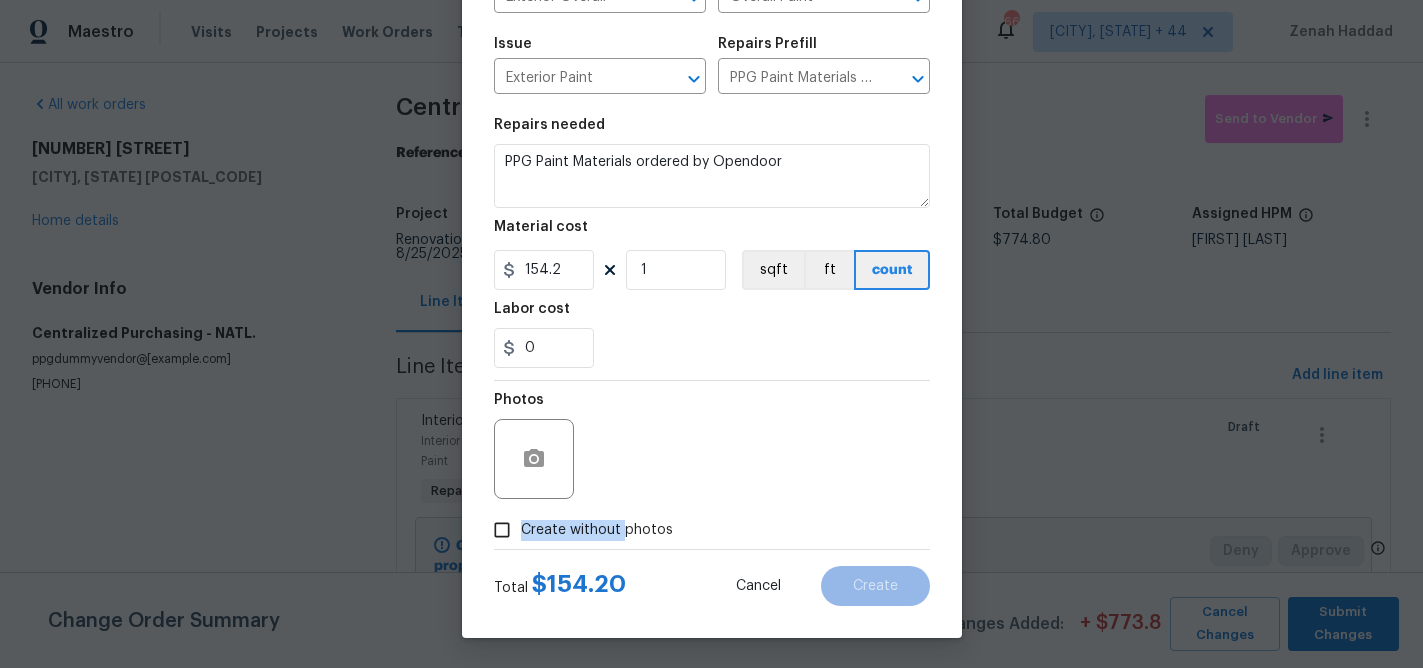 click on "Create without photos" at bounding box center [597, 530] 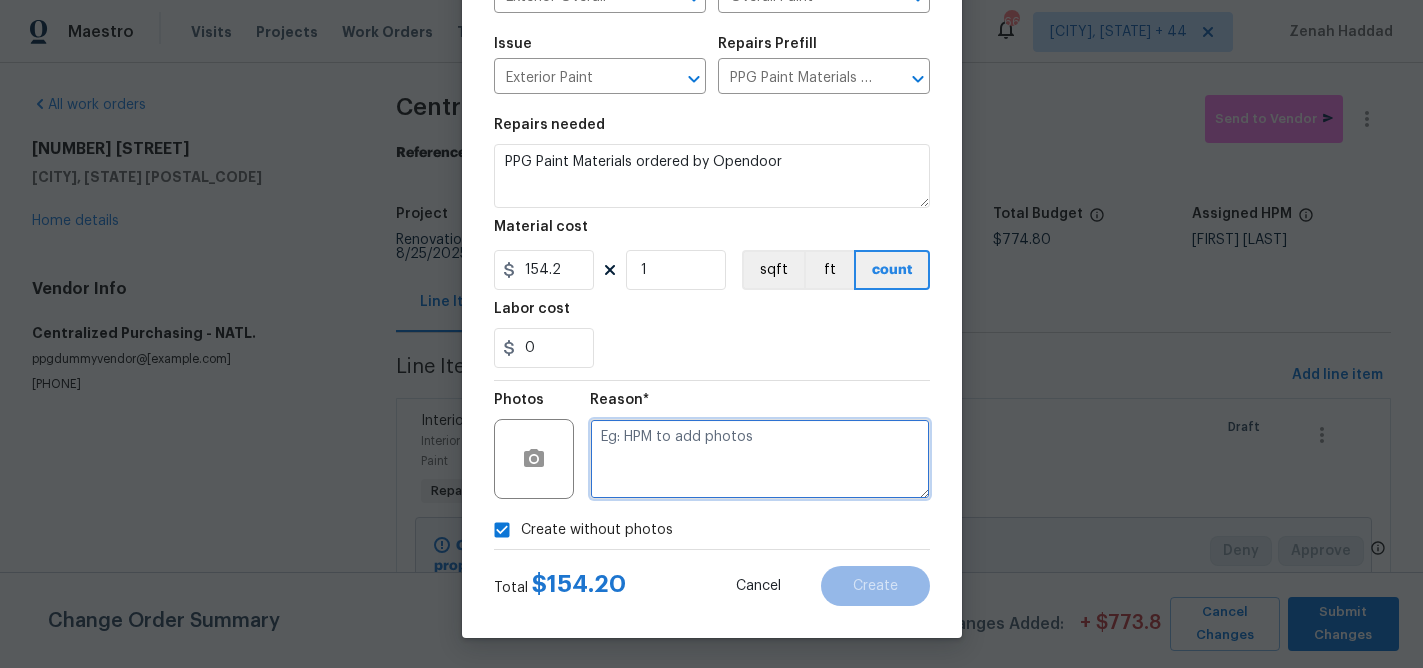 click at bounding box center (760, 459) 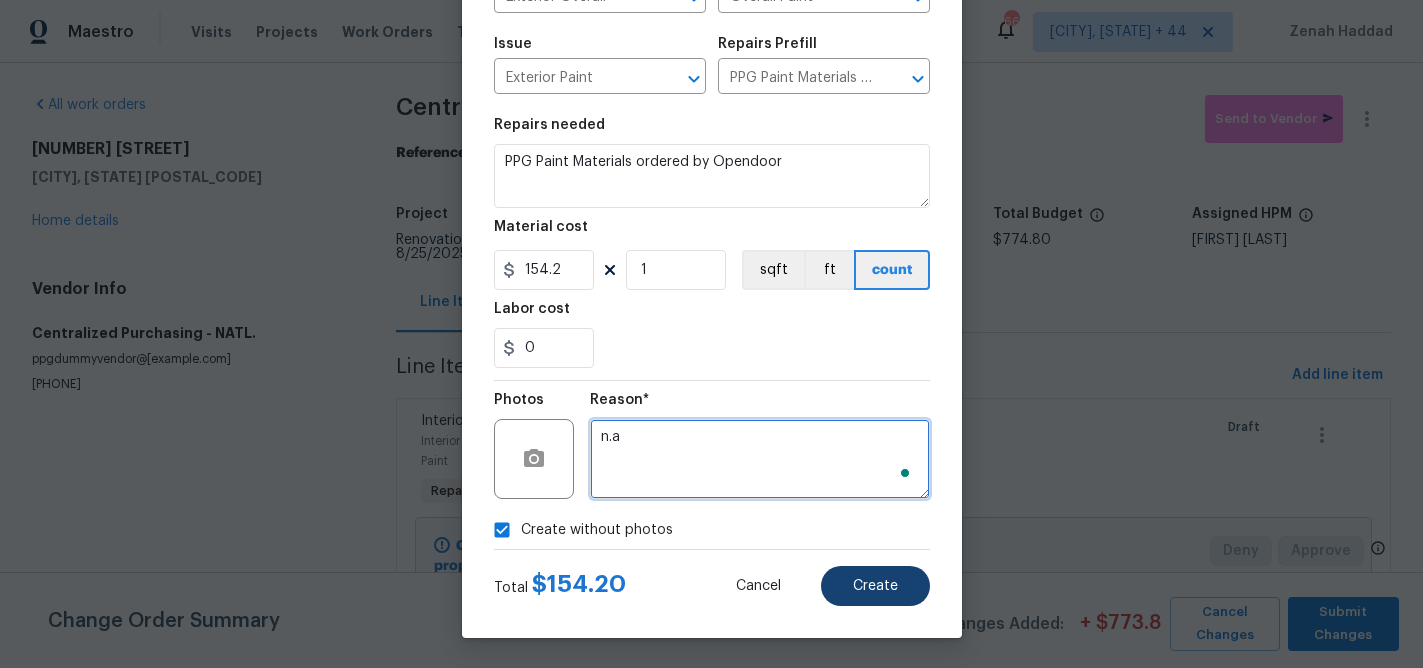 type on "n.a" 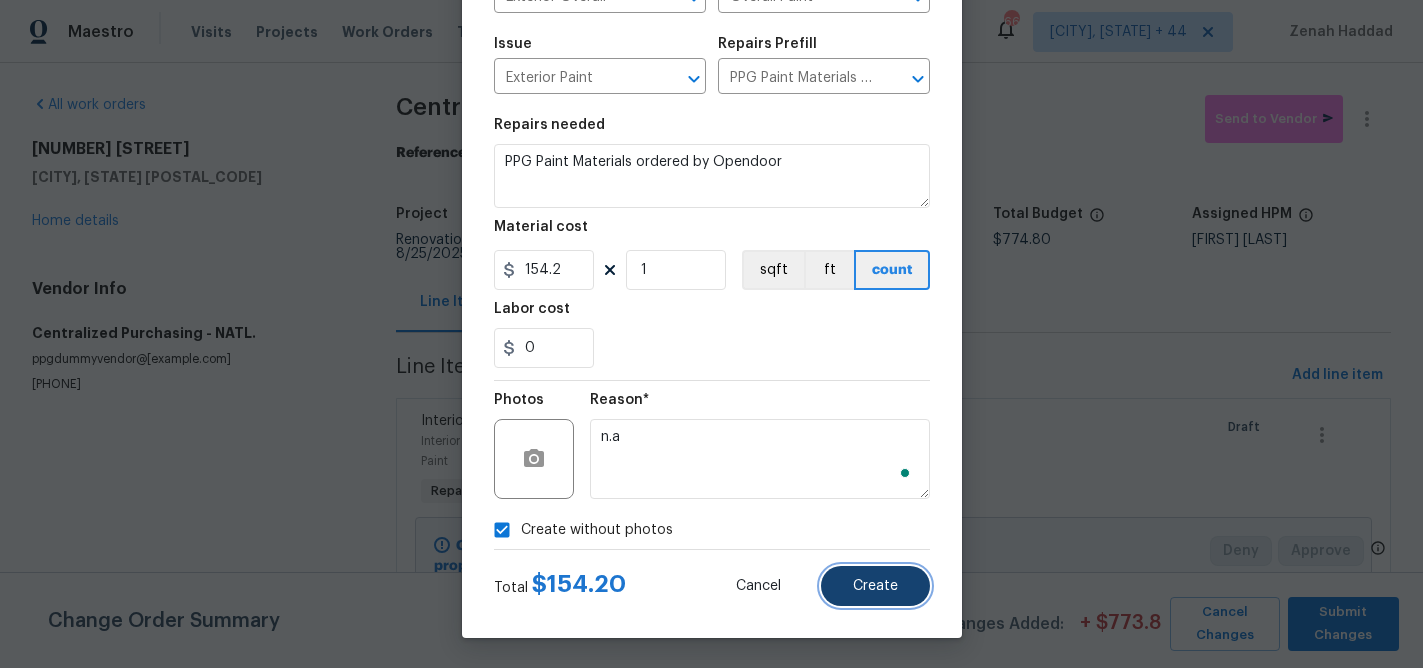 click on "Create" at bounding box center (875, 586) 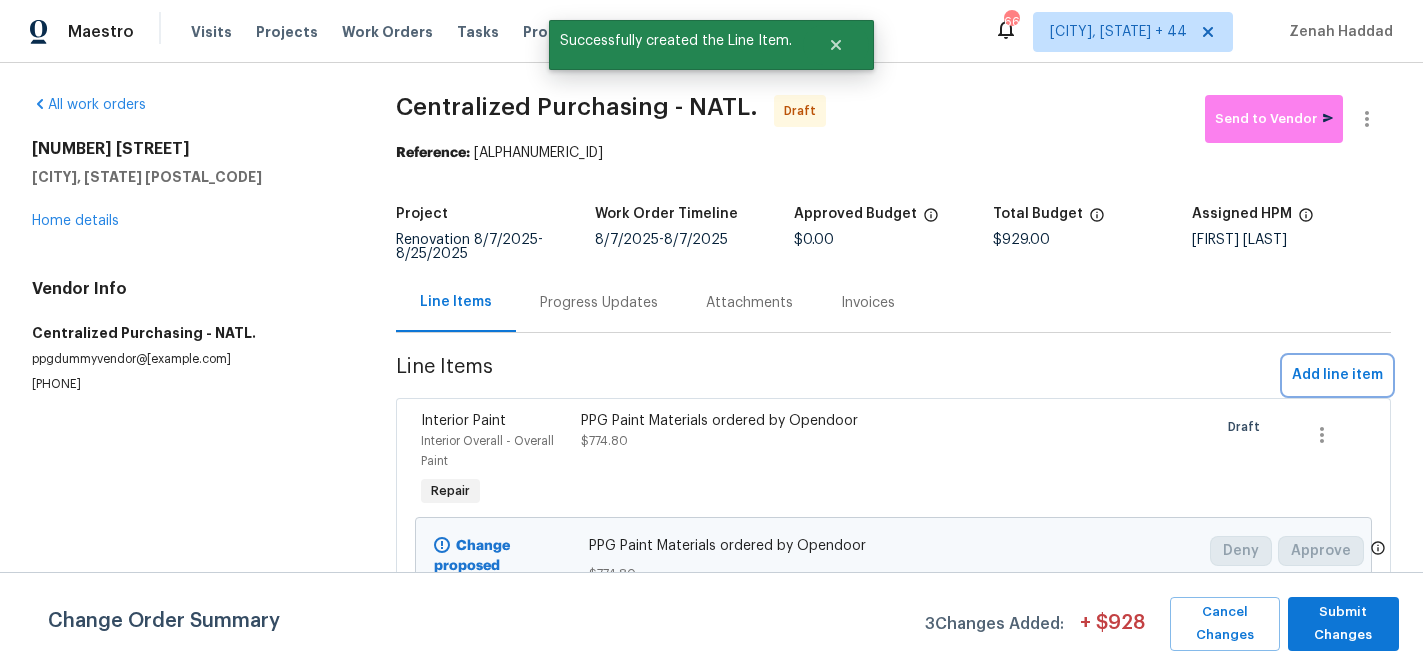 click on "Add line item" at bounding box center [1337, 375] 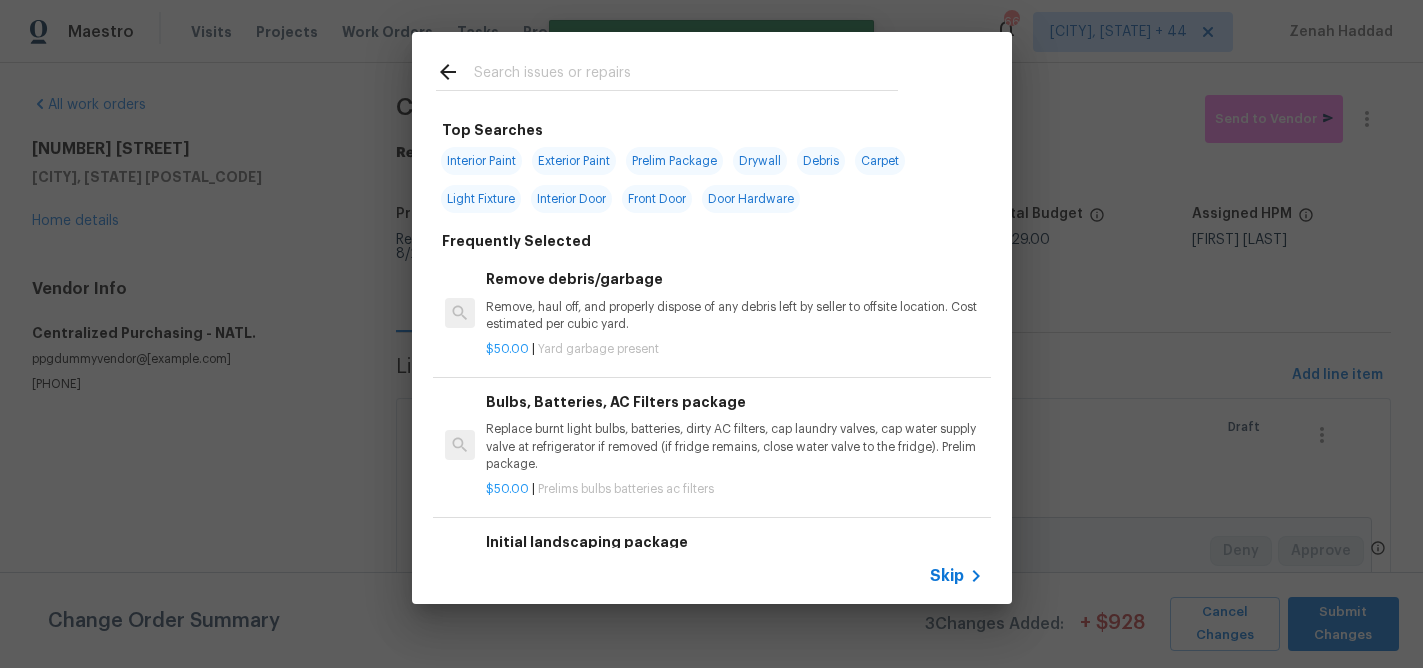 click on "Skip" at bounding box center (947, 576) 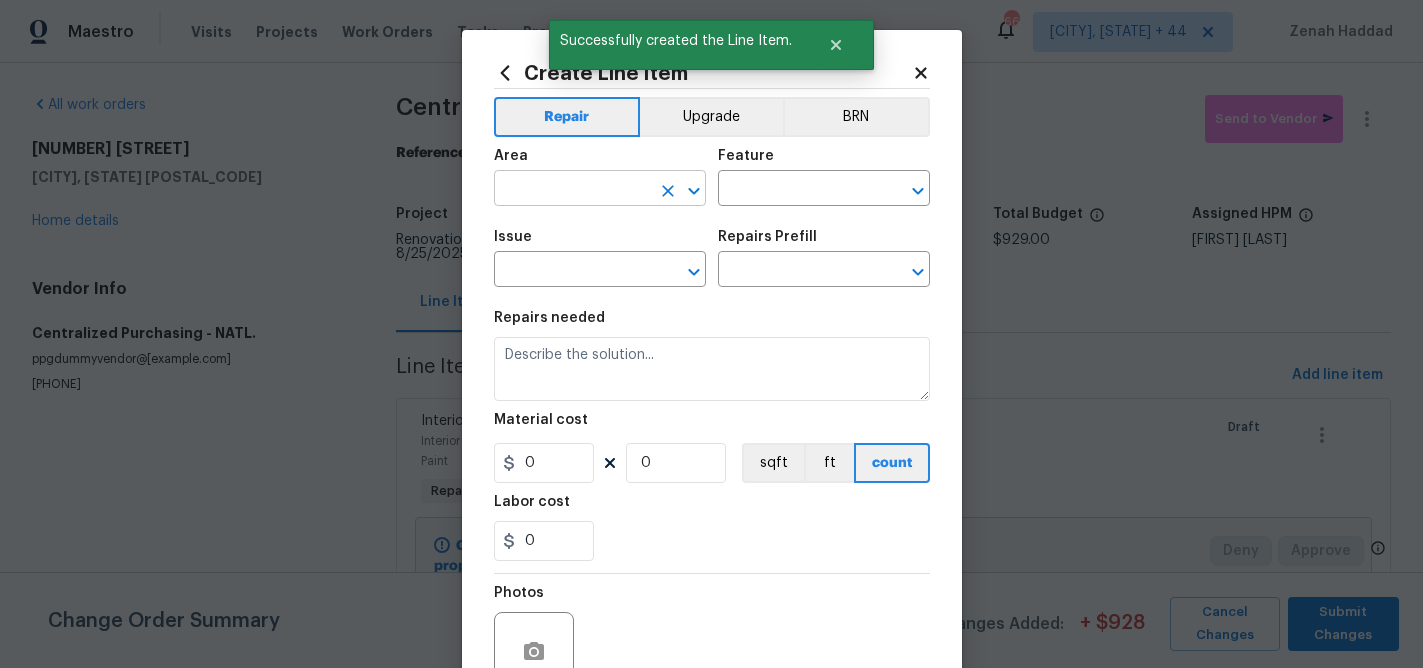 click at bounding box center [572, 190] 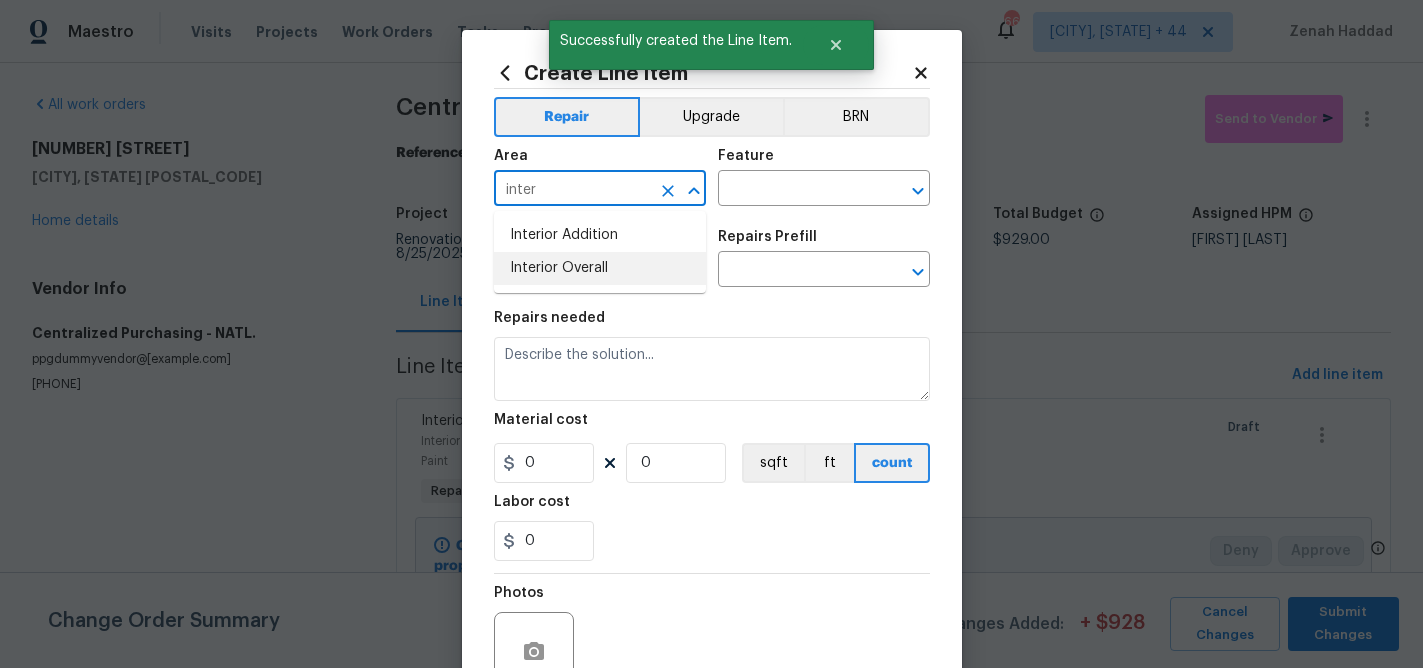 click on "Interior Overall" at bounding box center [600, 268] 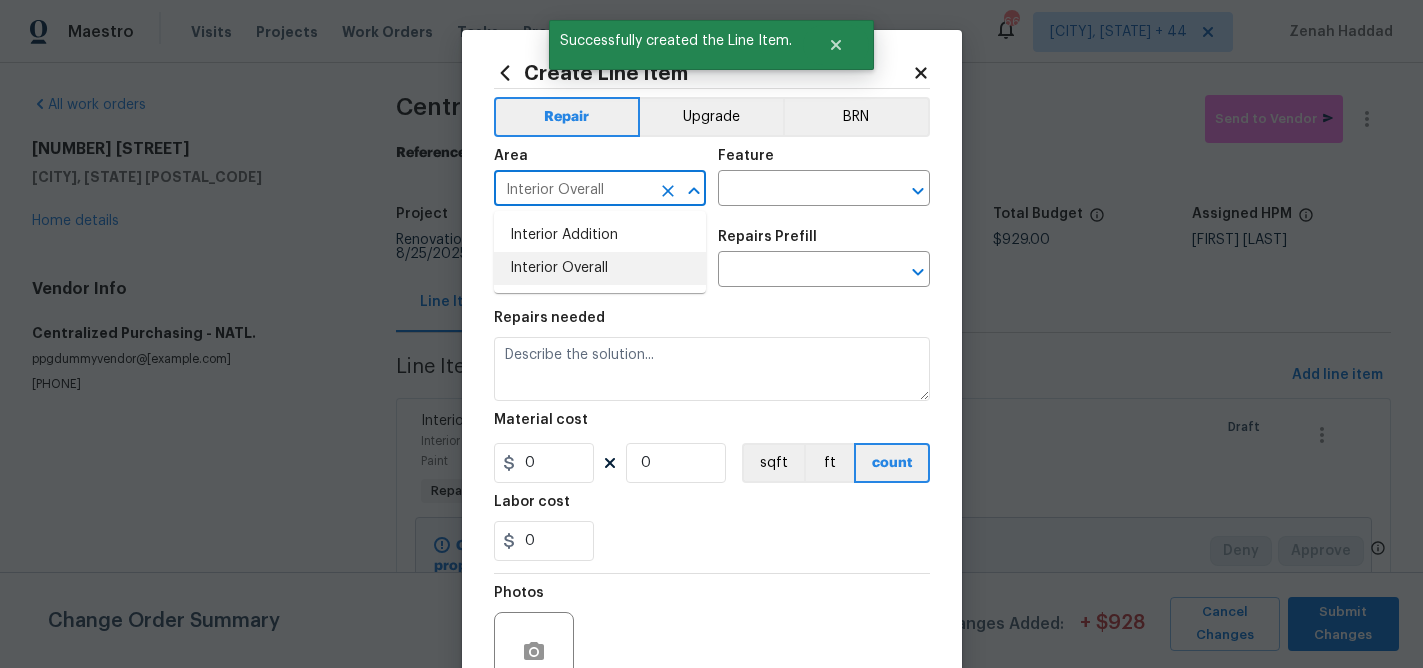 type on "Interior Overall" 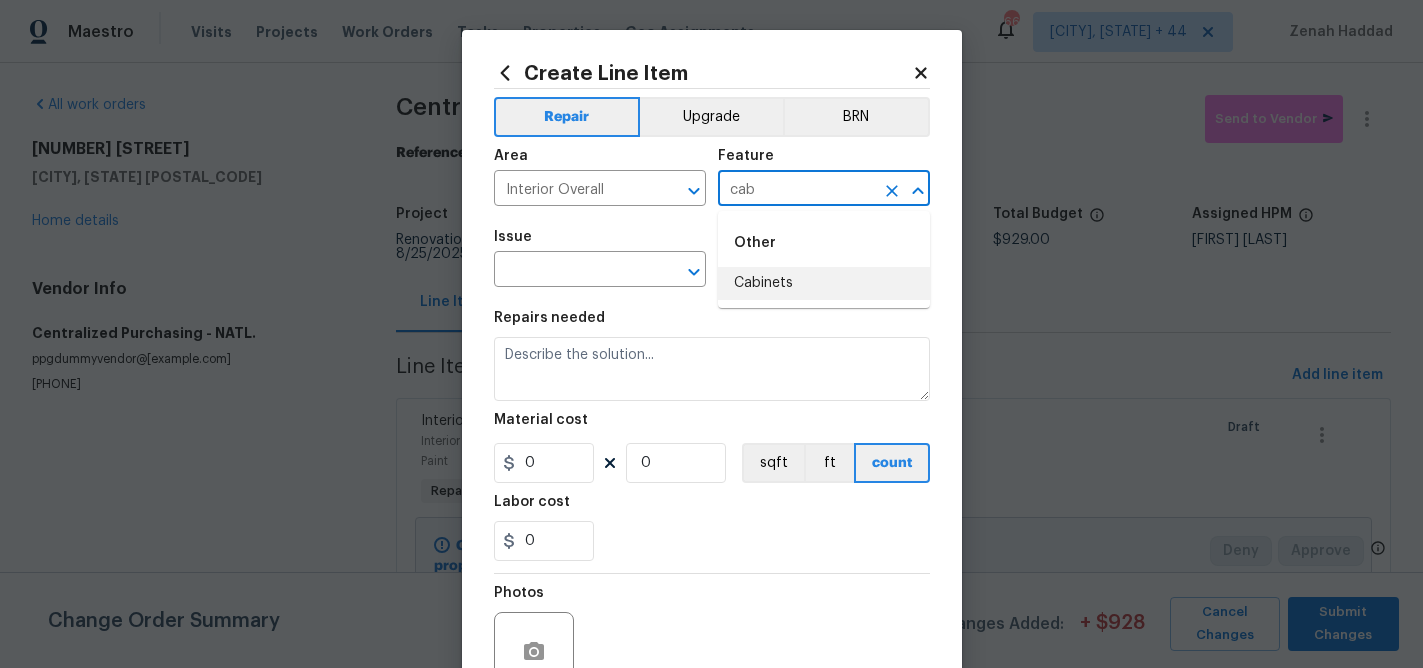 click on "Cabinets" at bounding box center (824, 283) 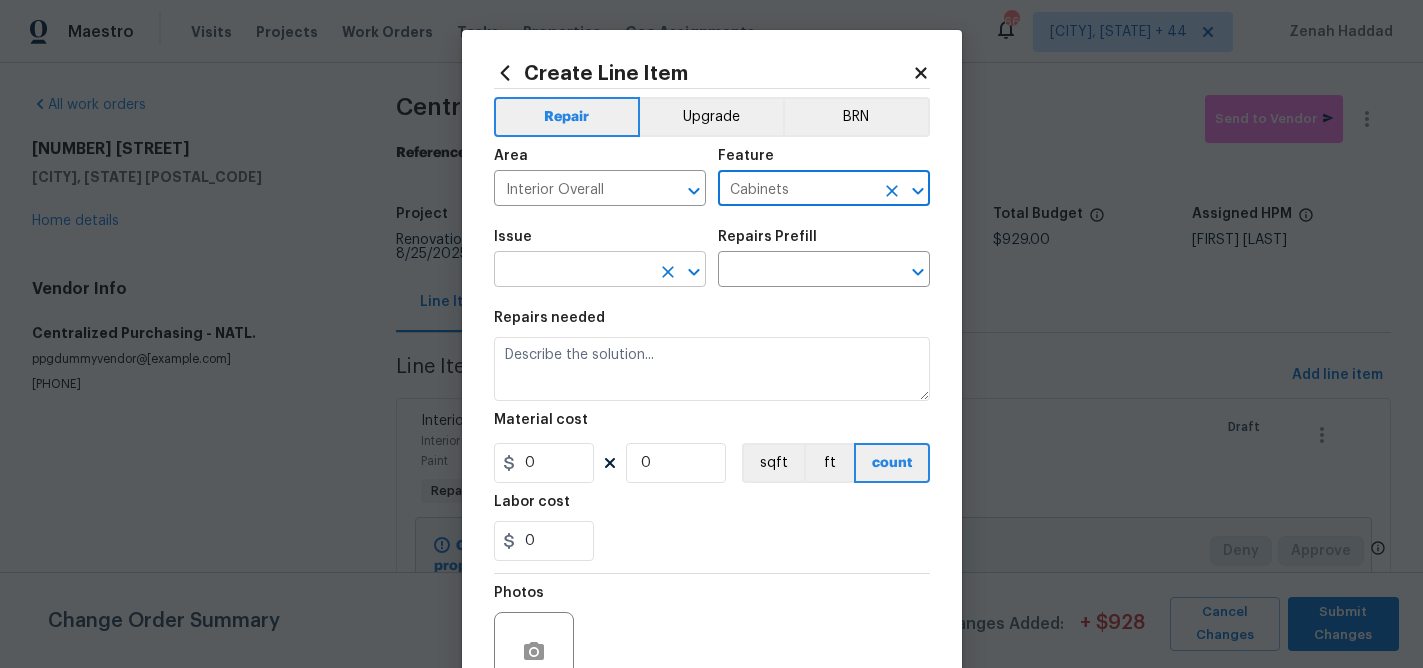 type on "Cabinets" 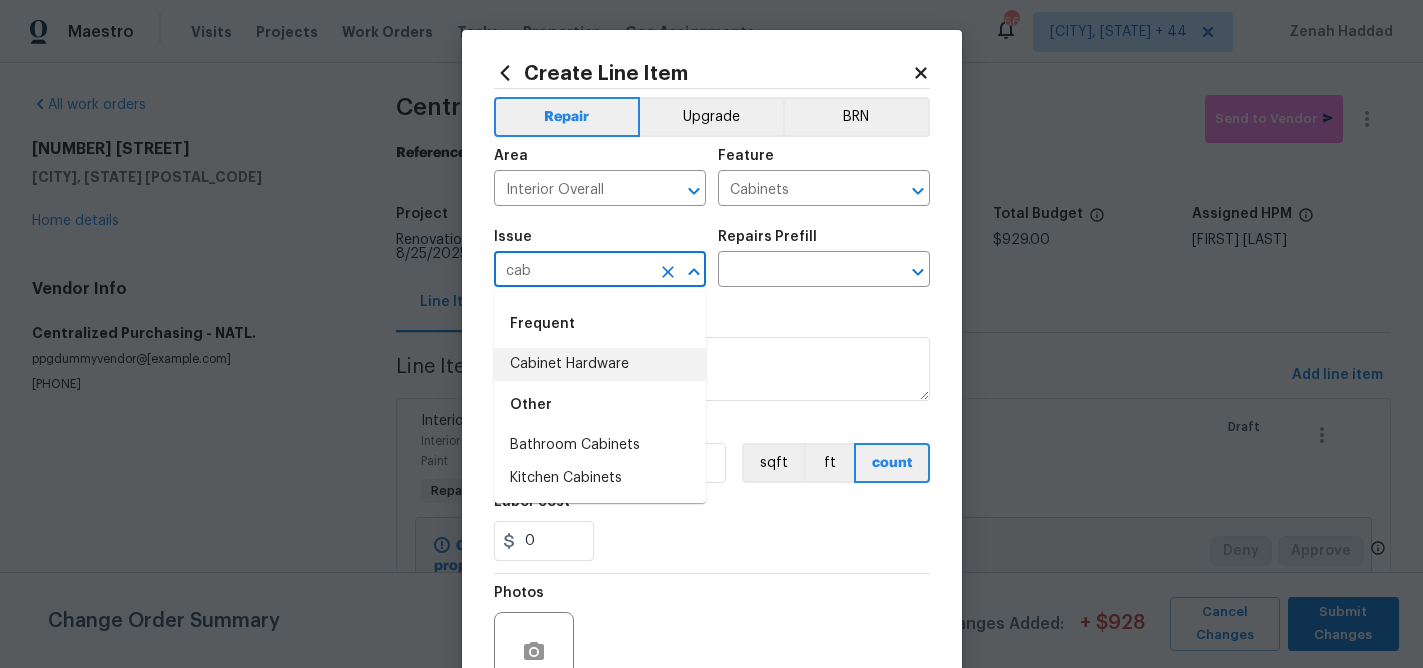 drag, startPoint x: 587, startPoint y: 368, endPoint x: 601, endPoint y: 358, distance: 17.20465 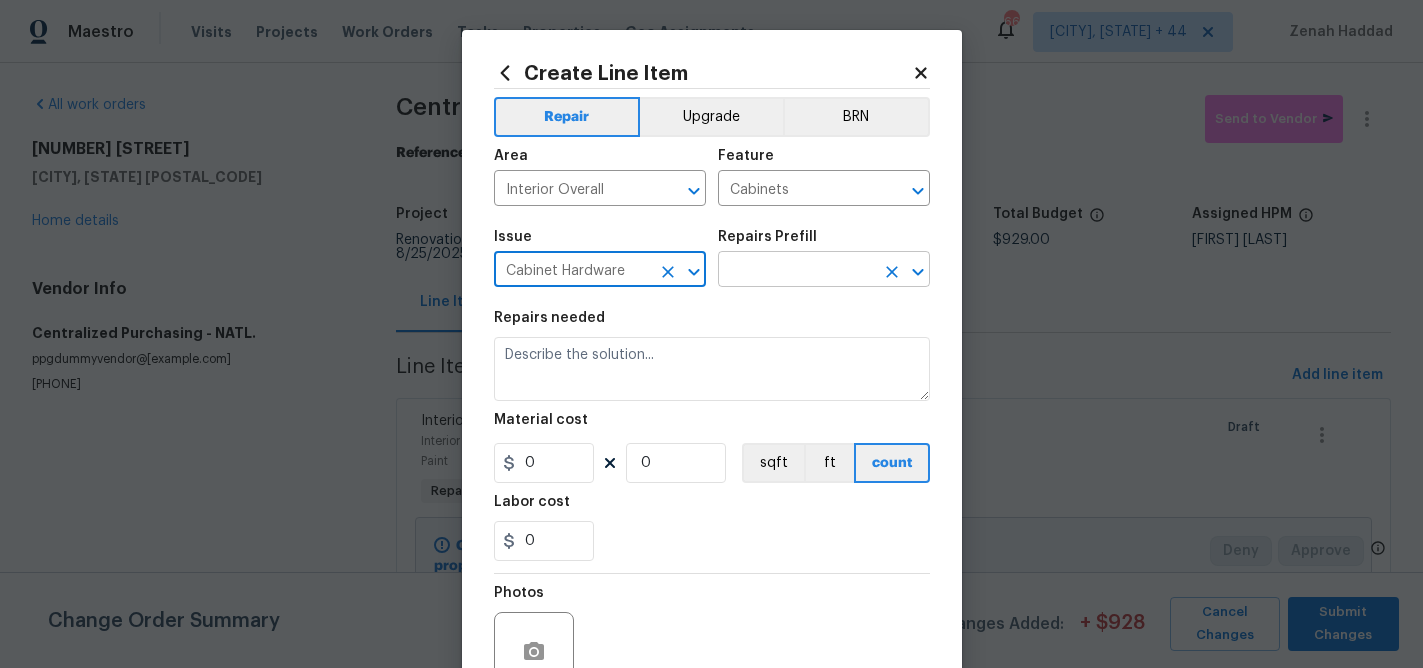 type on "Cabinet Hardware" 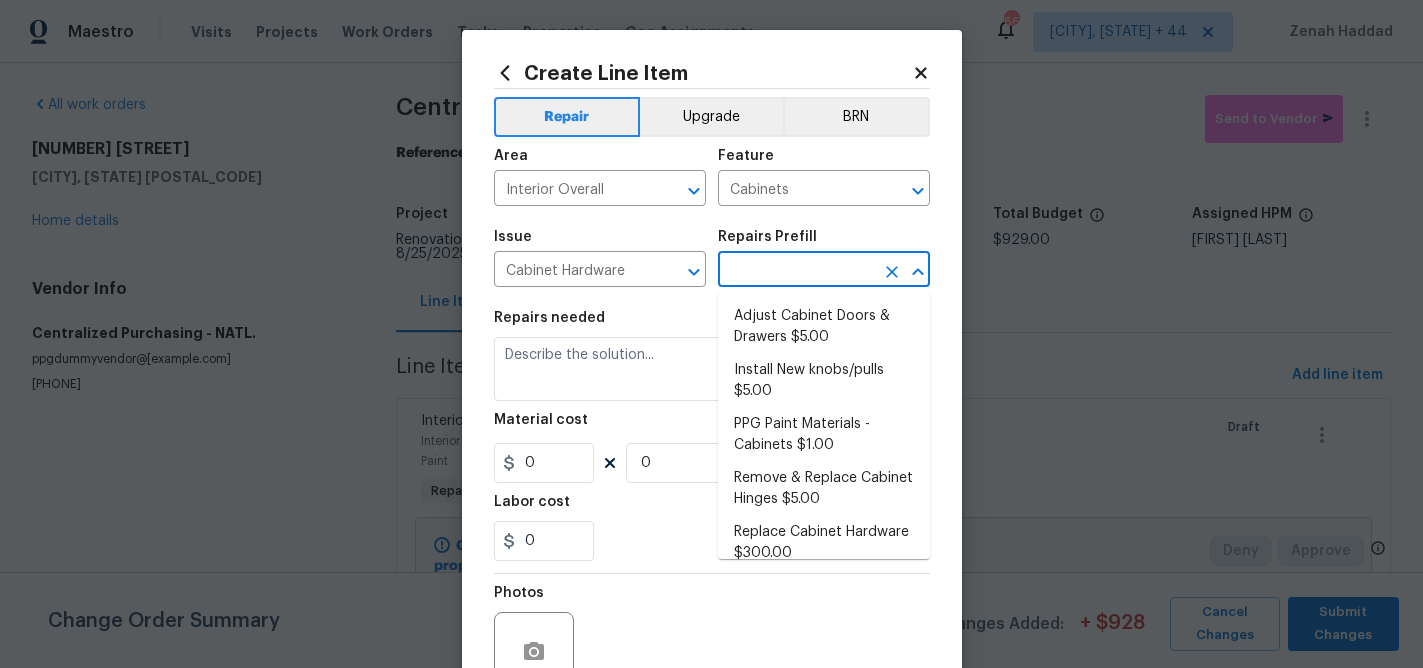 click at bounding box center [796, 271] 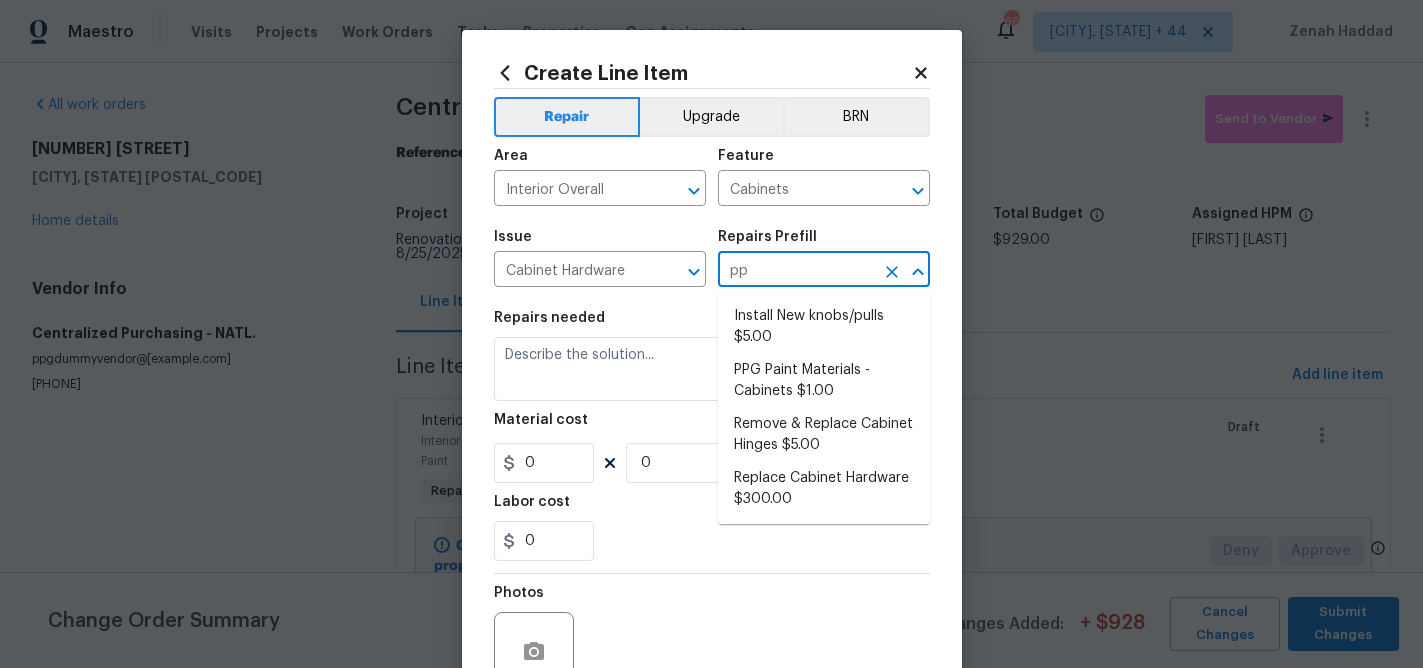 type on "ppg" 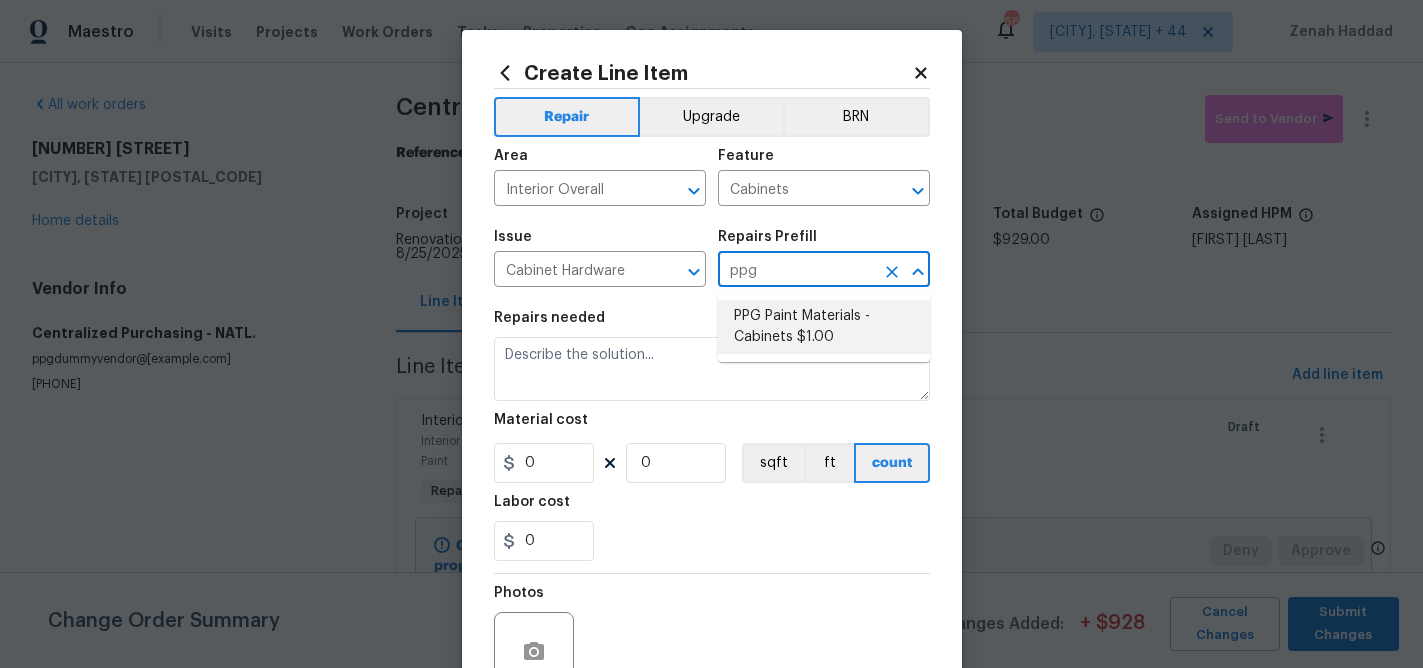 click on "PPG Paint Materials - Cabinets $1.00" at bounding box center (824, 327) 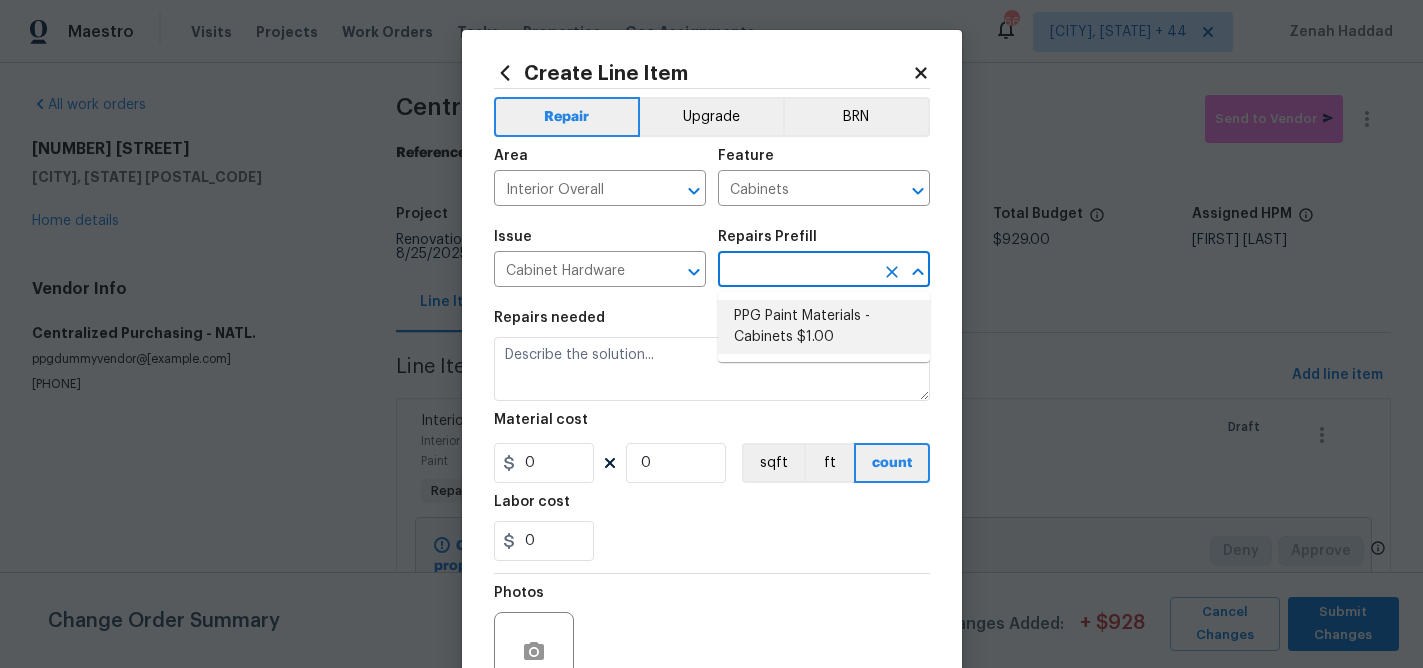 type on "PPG Paint Materials - Cabinets $1.00" 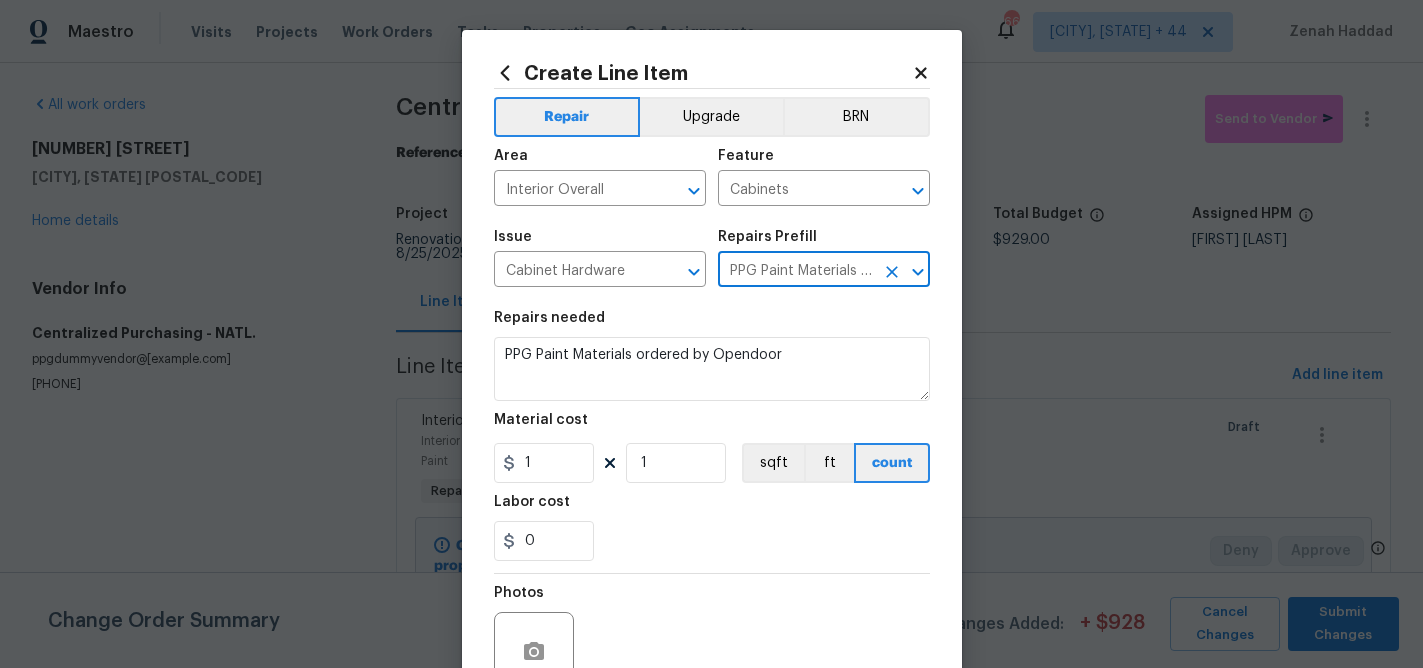 type on "PPG Paint Materials - Cabinets $1.00" 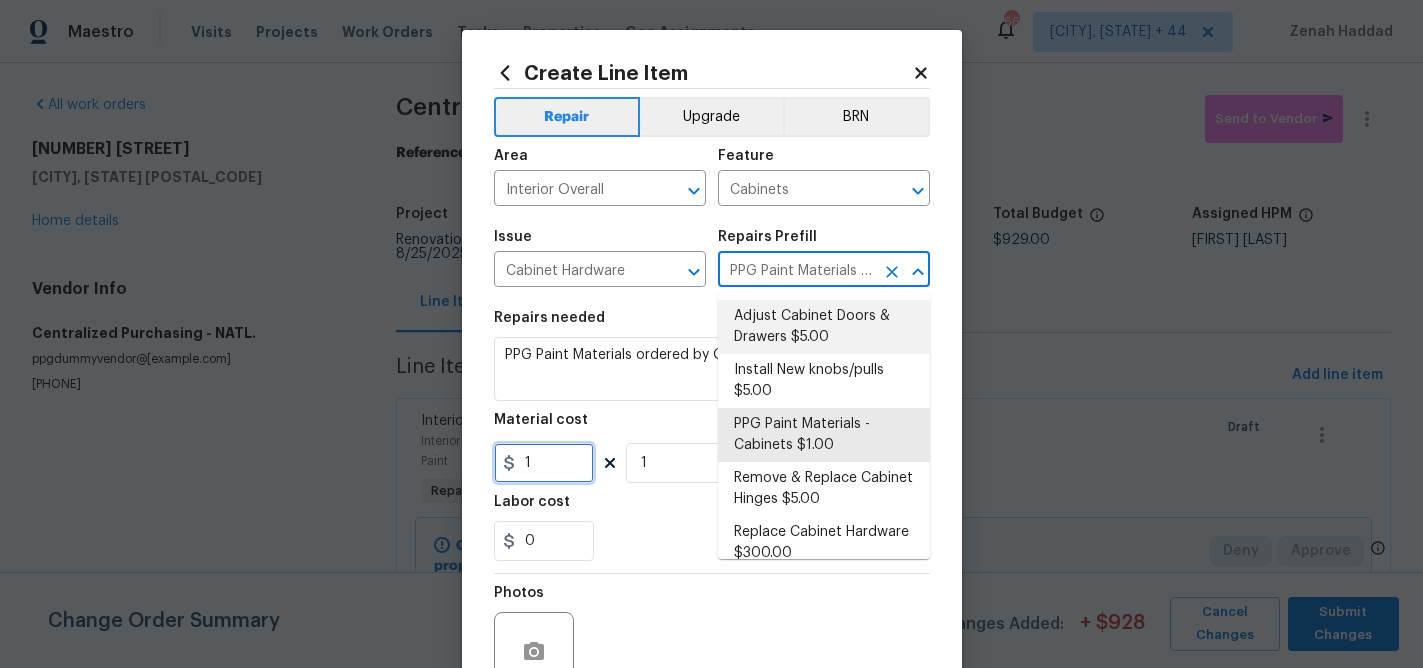 click on "1" at bounding box center [544, 463] 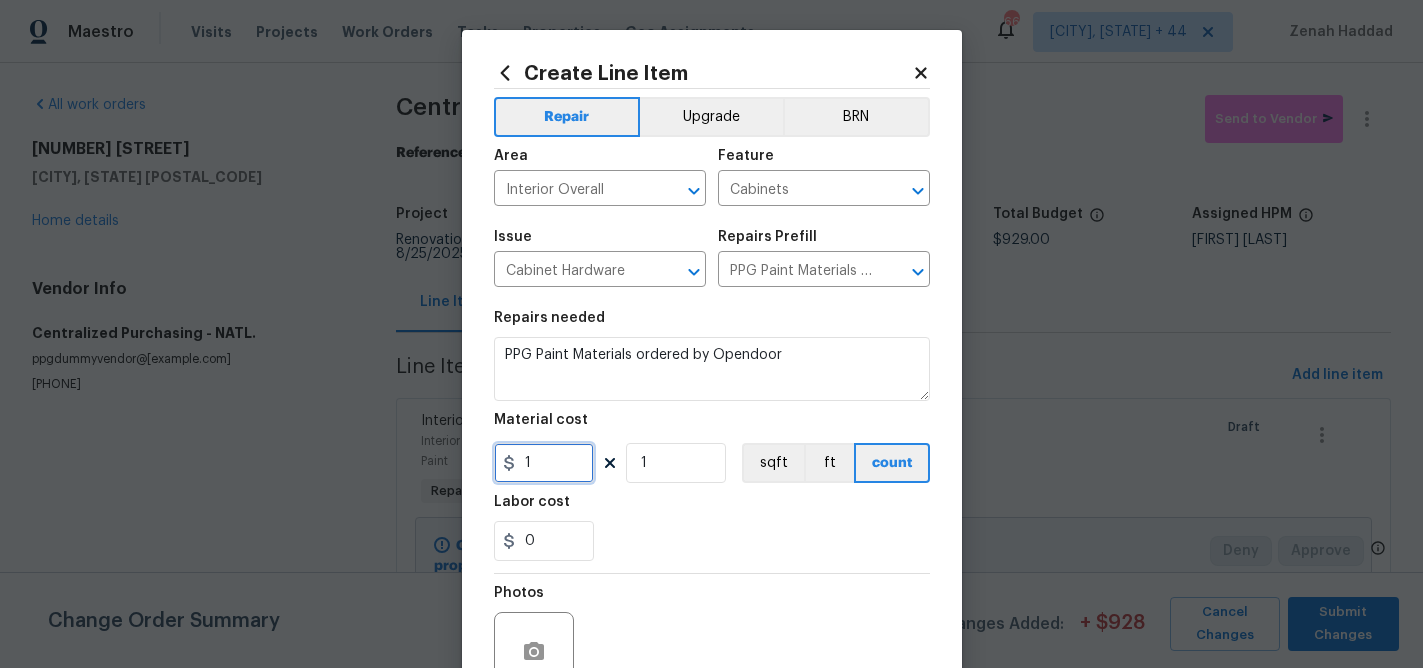 click on "1" at bounding box center [544, 463] 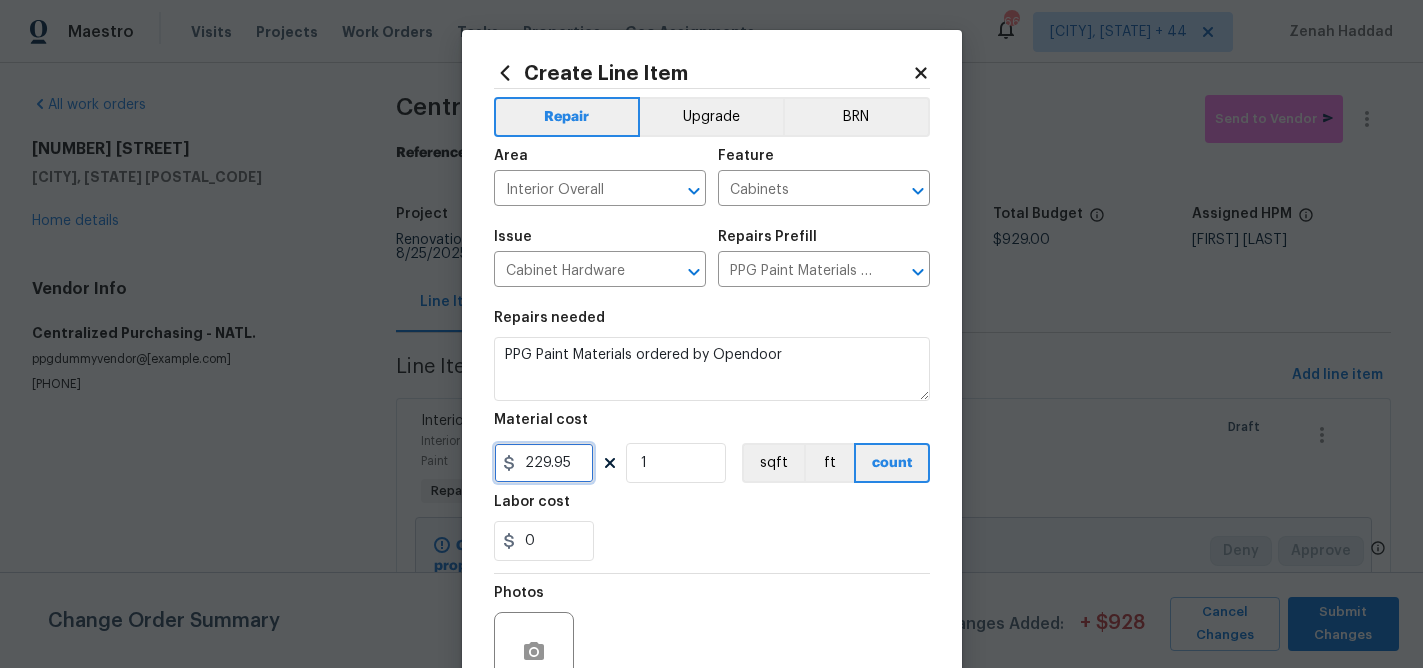 scroll, scrollTop: 194, scrollLeft: 0, axis: vertical 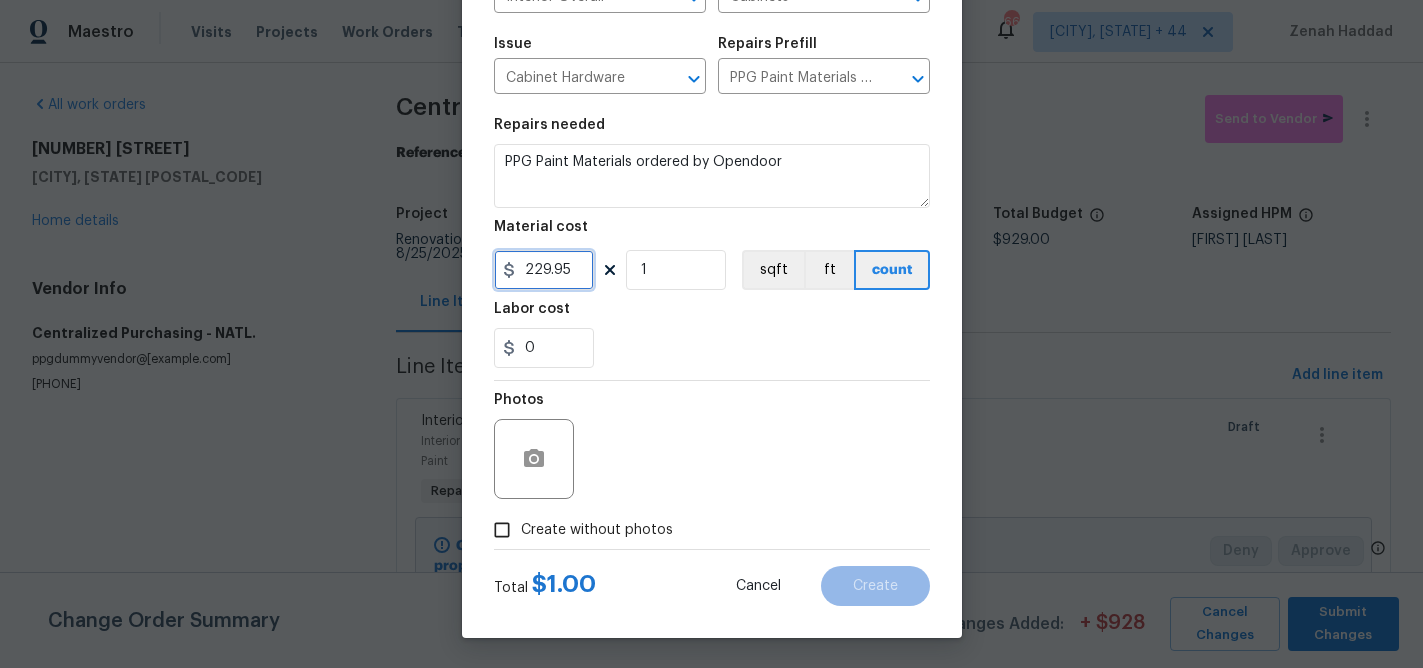 type on "229.95" 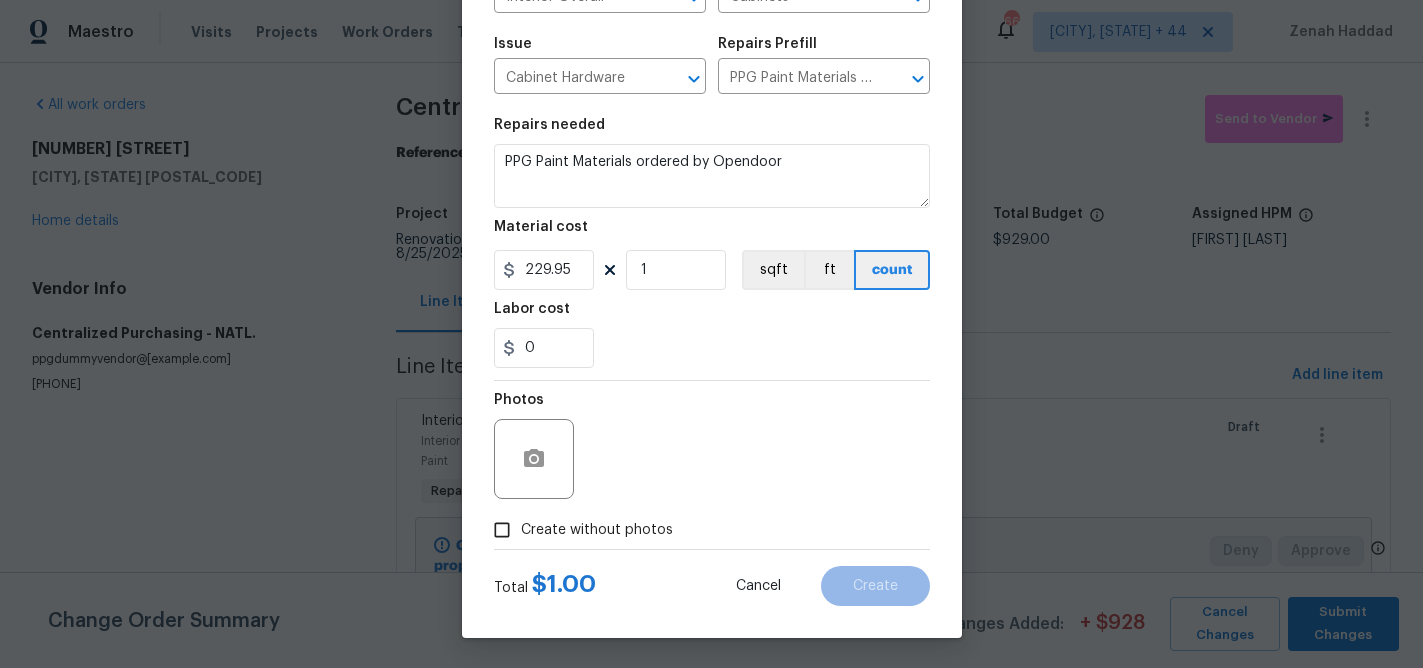 click on "Create without photos" at bounding box center [597, 530] 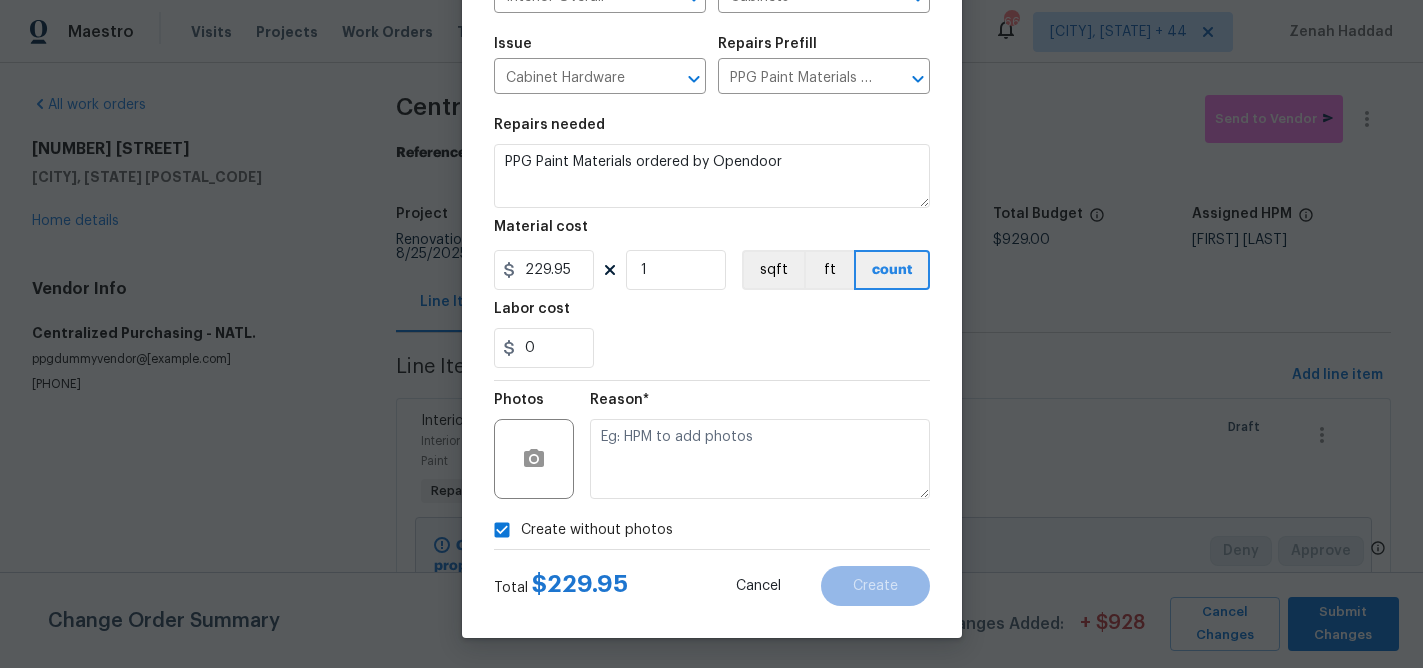 click on "Repairs needed PPG Paint Materials ordered by Opendoor Material cost 229.95 1 sqft ft count Labor cost 0" at bounding box center [712, 243] 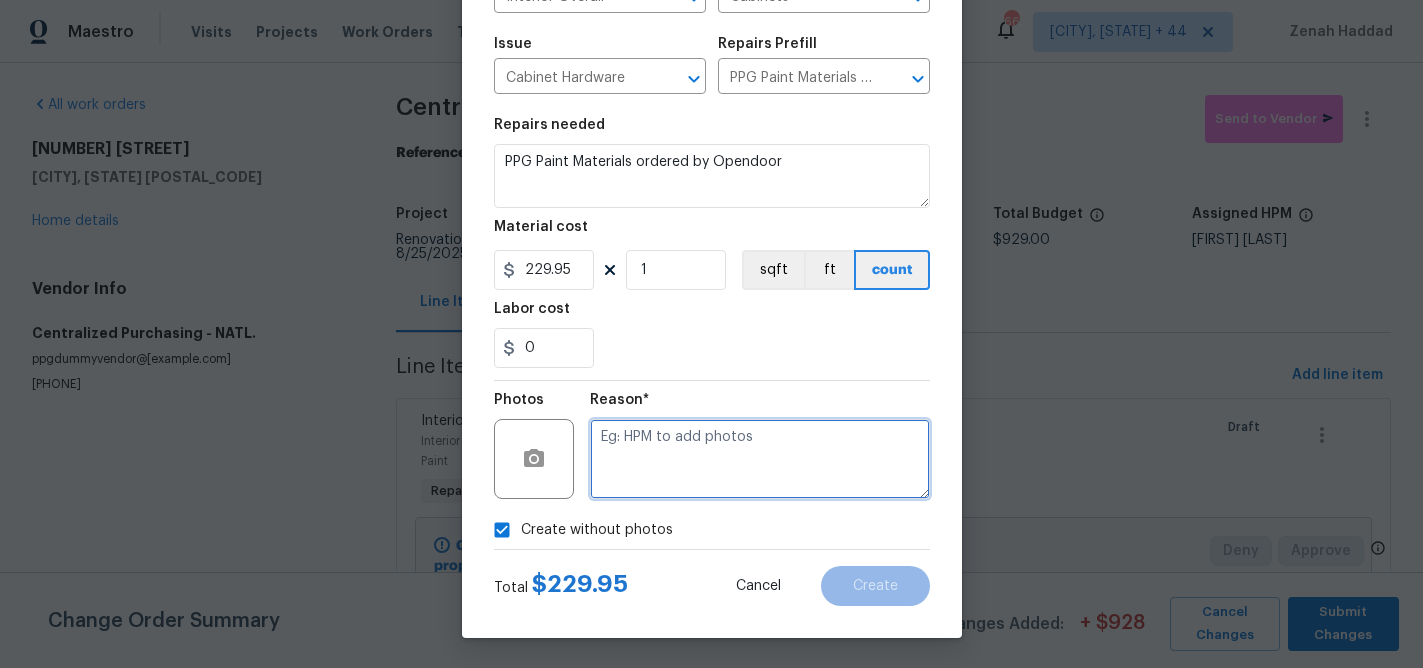 click at bounding box center (760, 459) 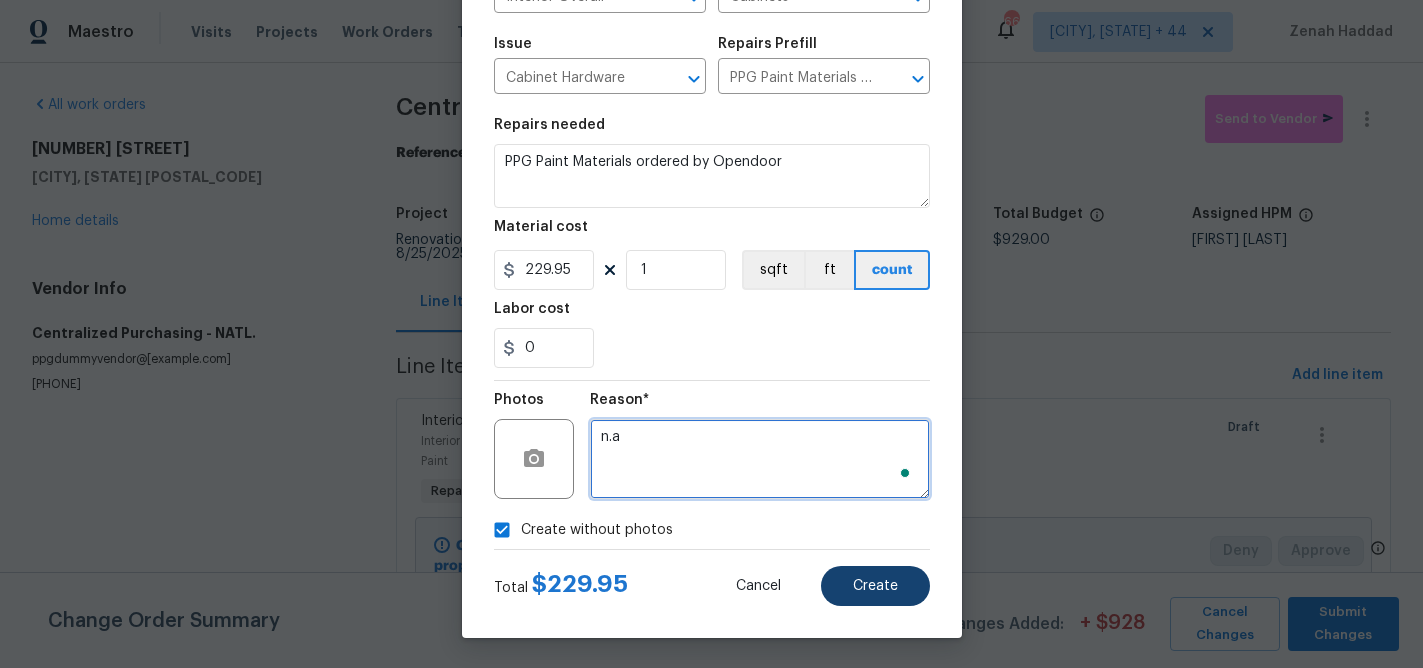 type on "n.a" 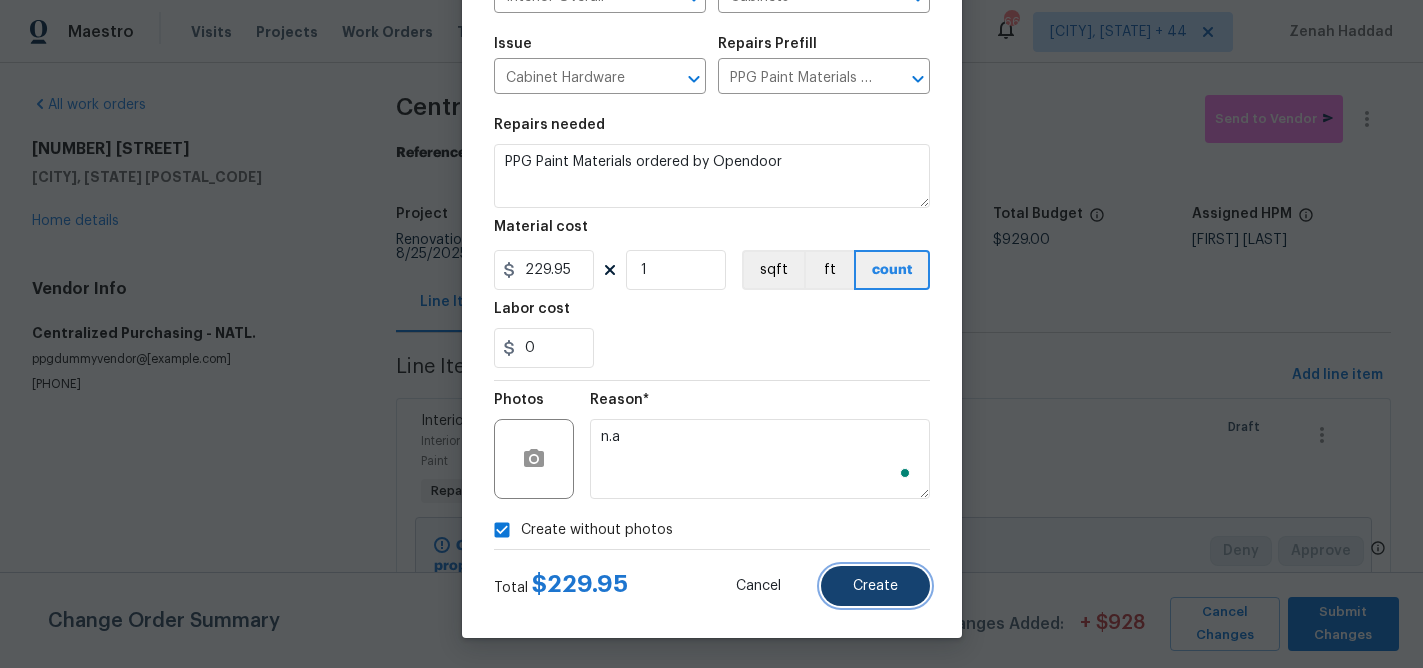 click on "Create" at bounding box center (875, 586) 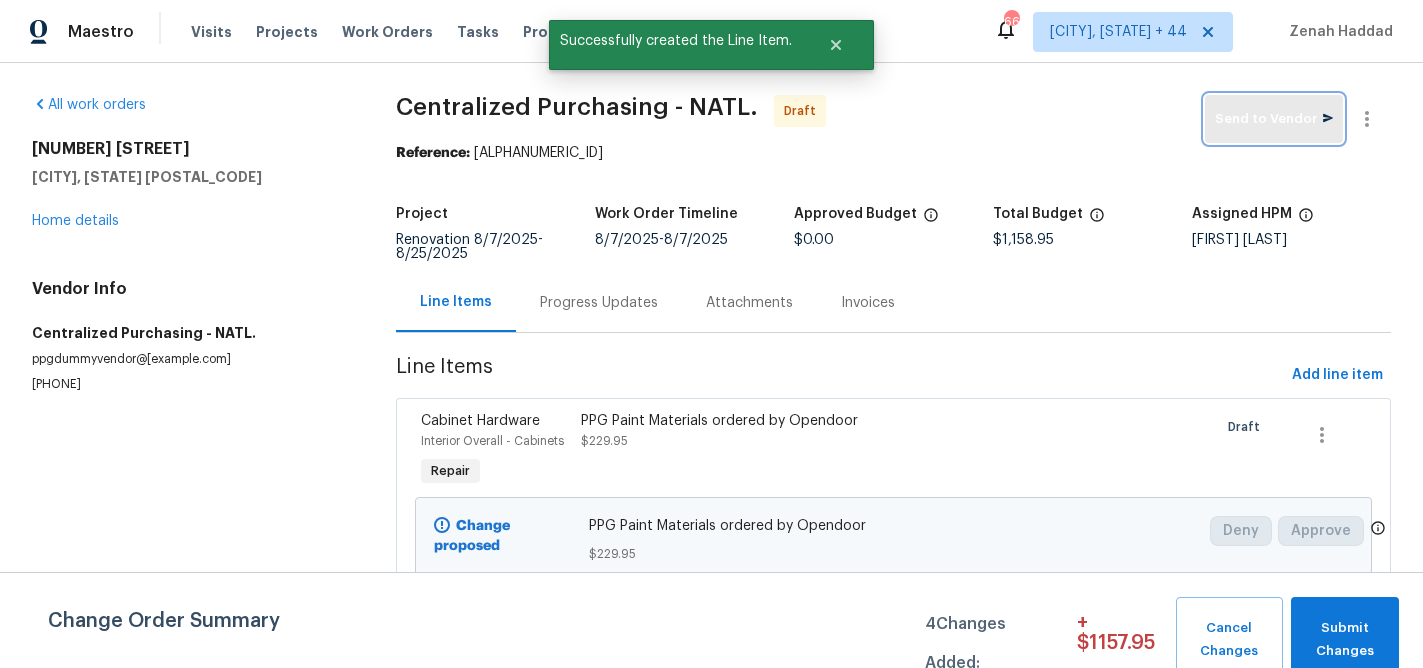 click on "Send to Vendor" at bounding box center [1274, 119] 